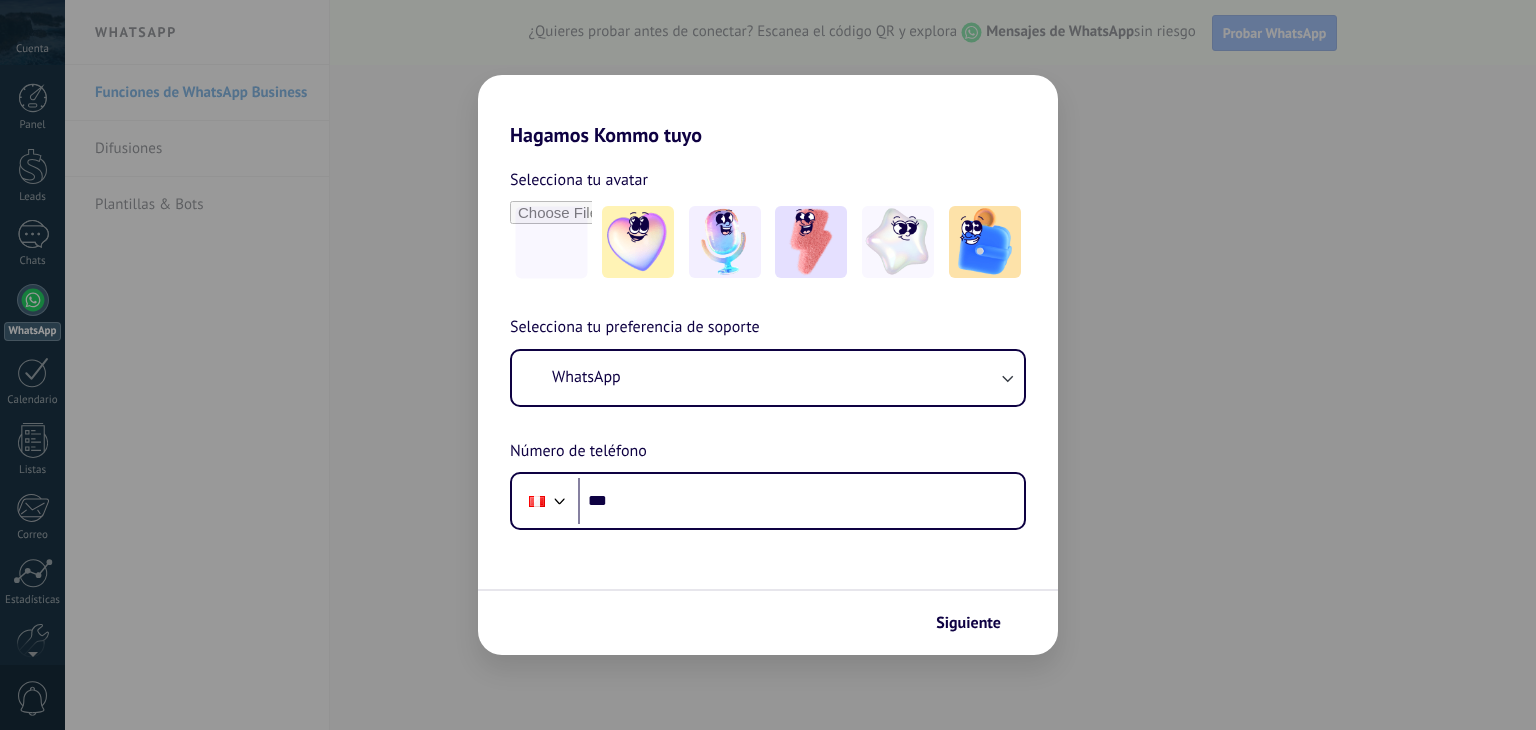 scroll, scrollTop: 0, scrollLeft: 0, axis: both 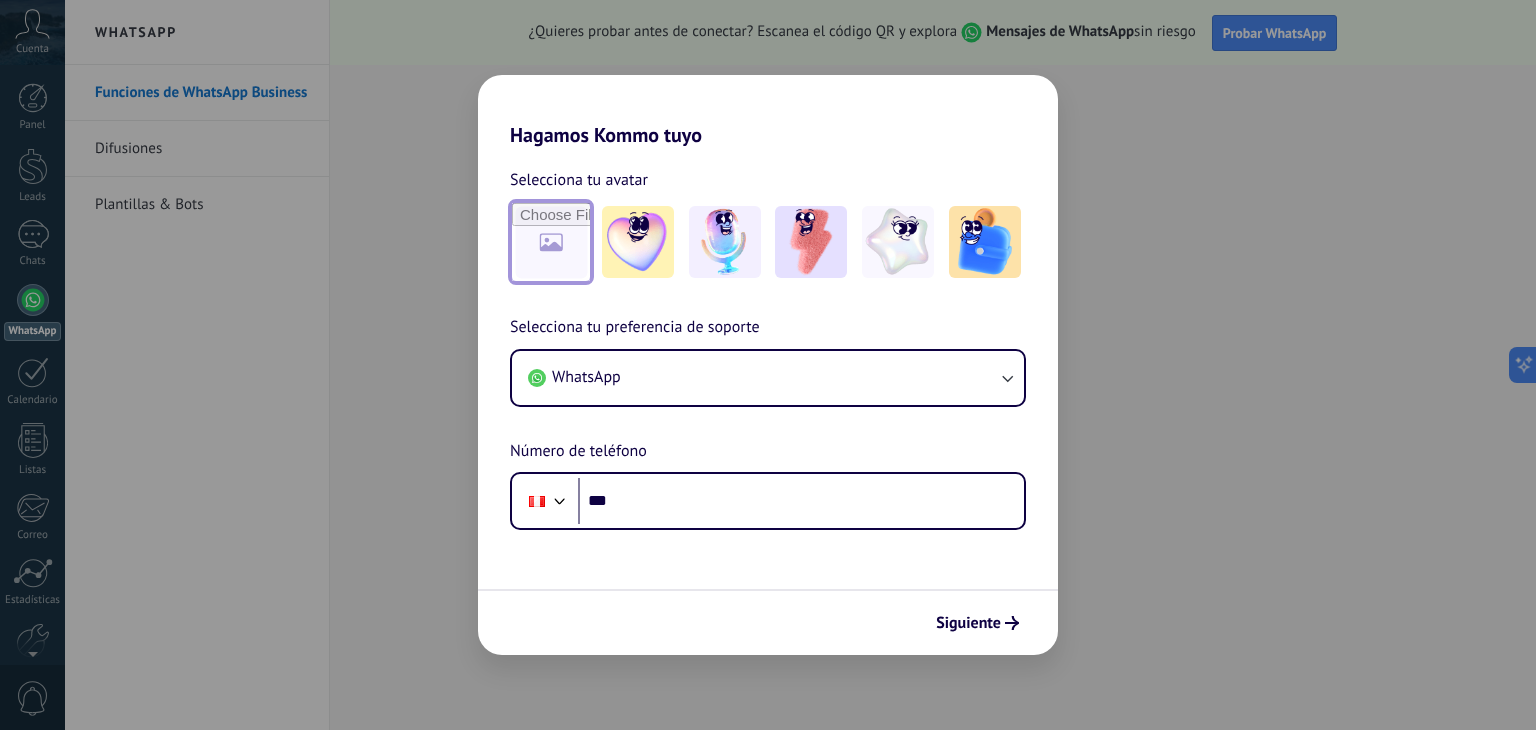 click at bounding box center [551, 242] 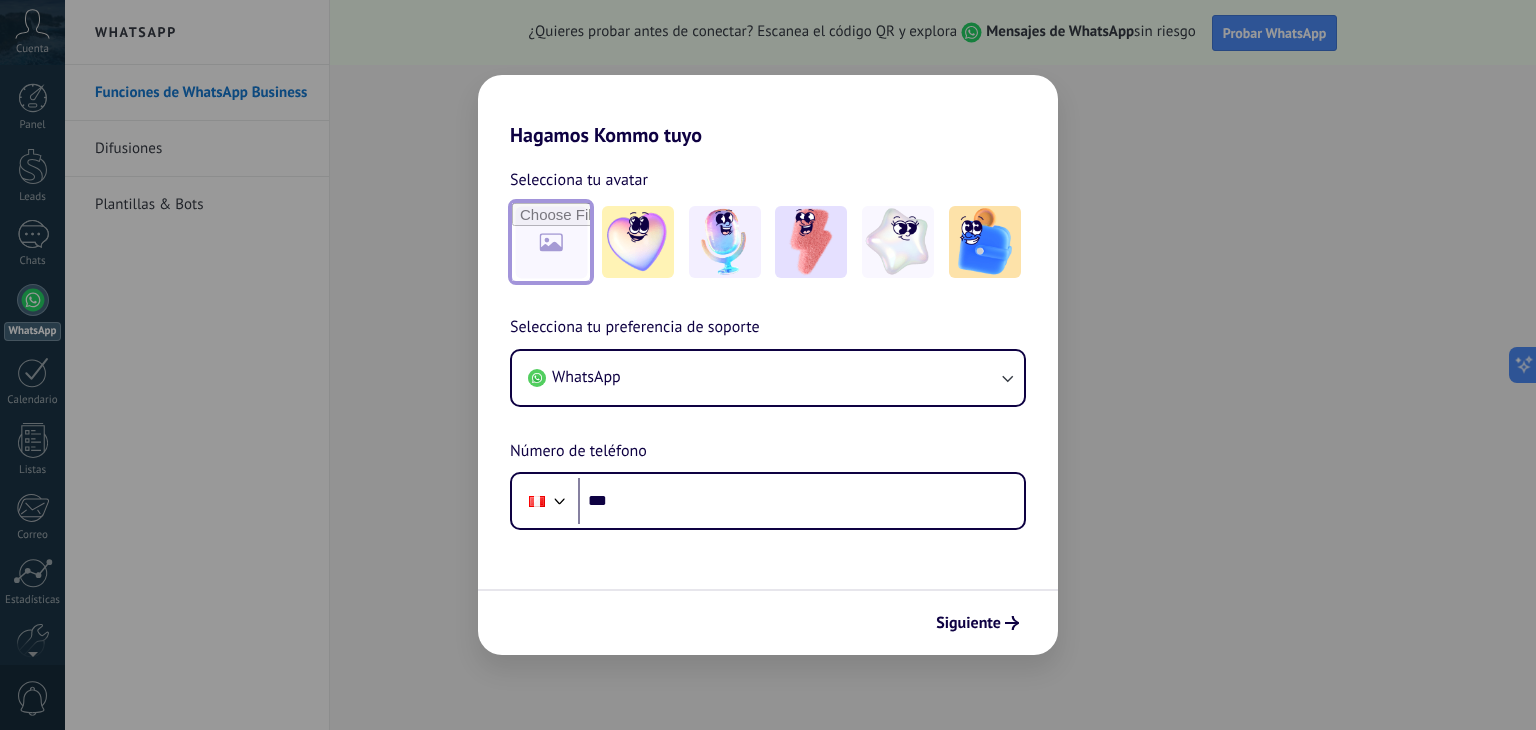 type on "**********" 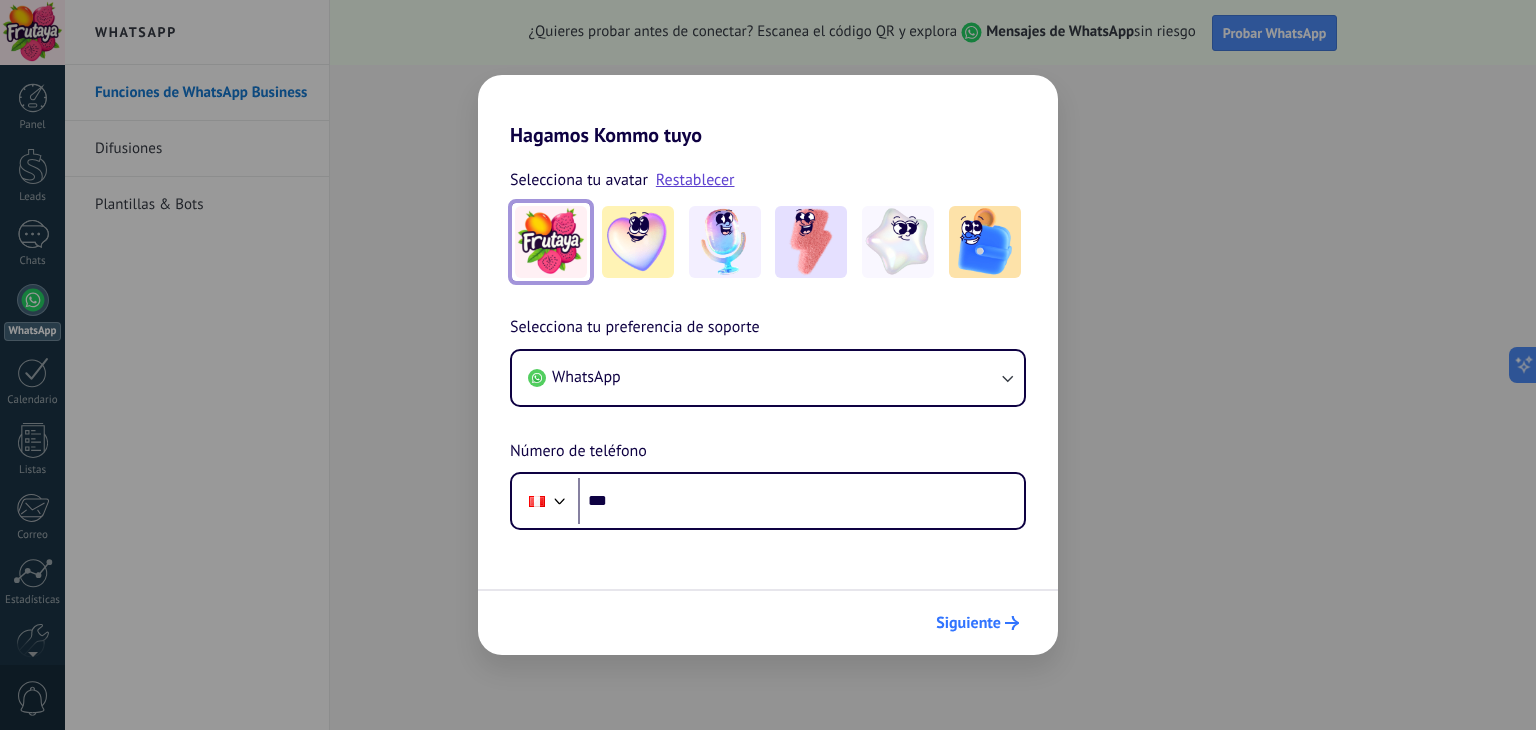 click on "Siguiente" at bounding box center [968, 623] 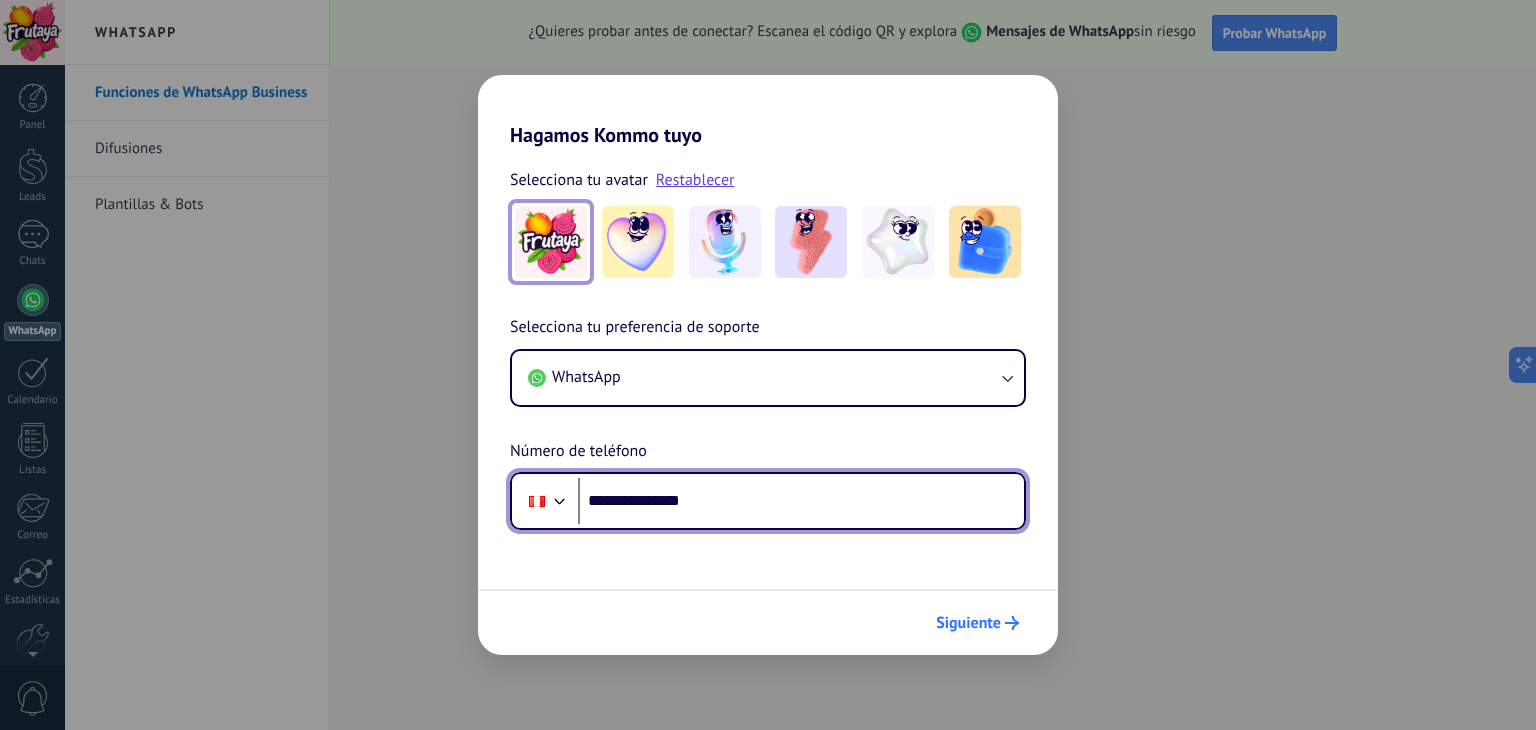 type on "**********" 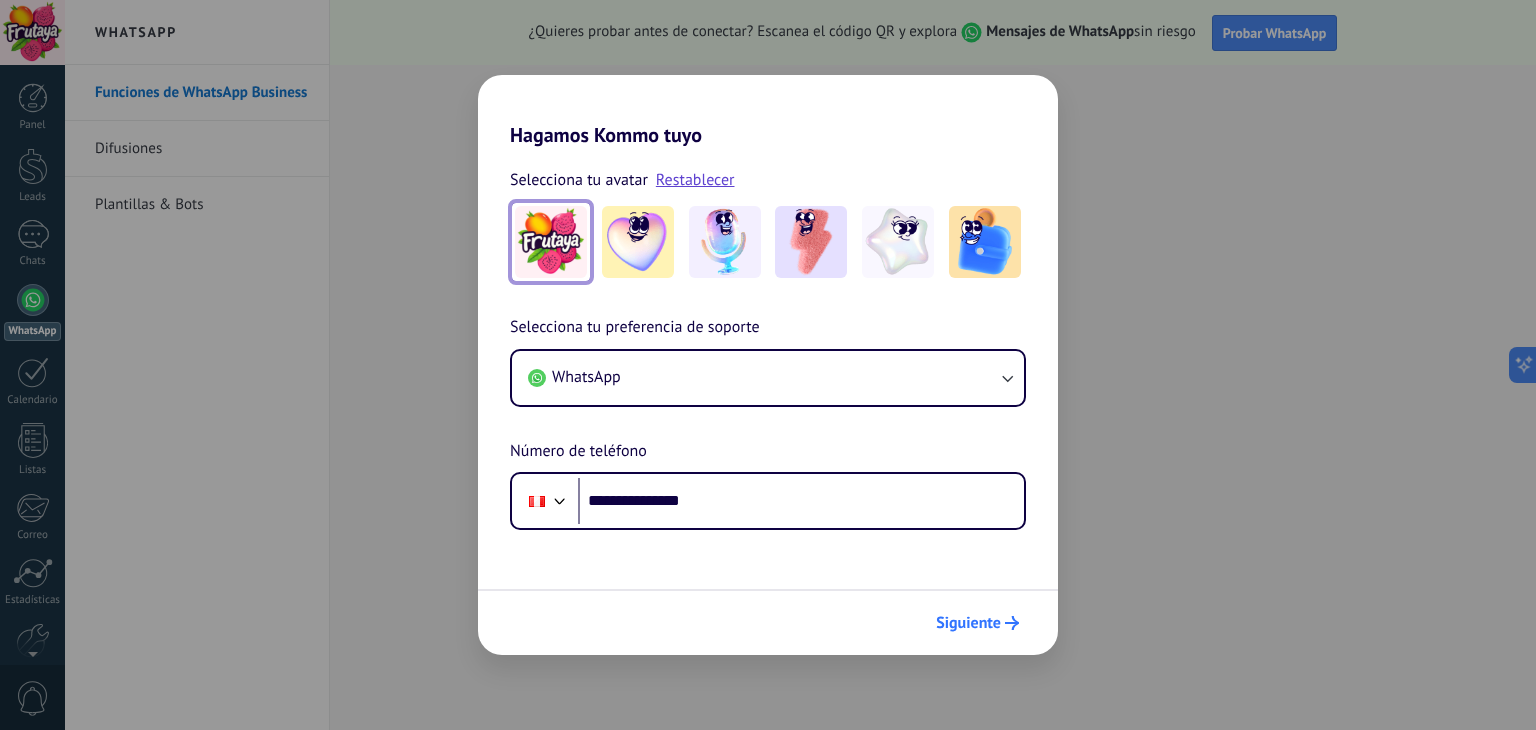 click on "Siguiente" at bounding box center [977, 623] 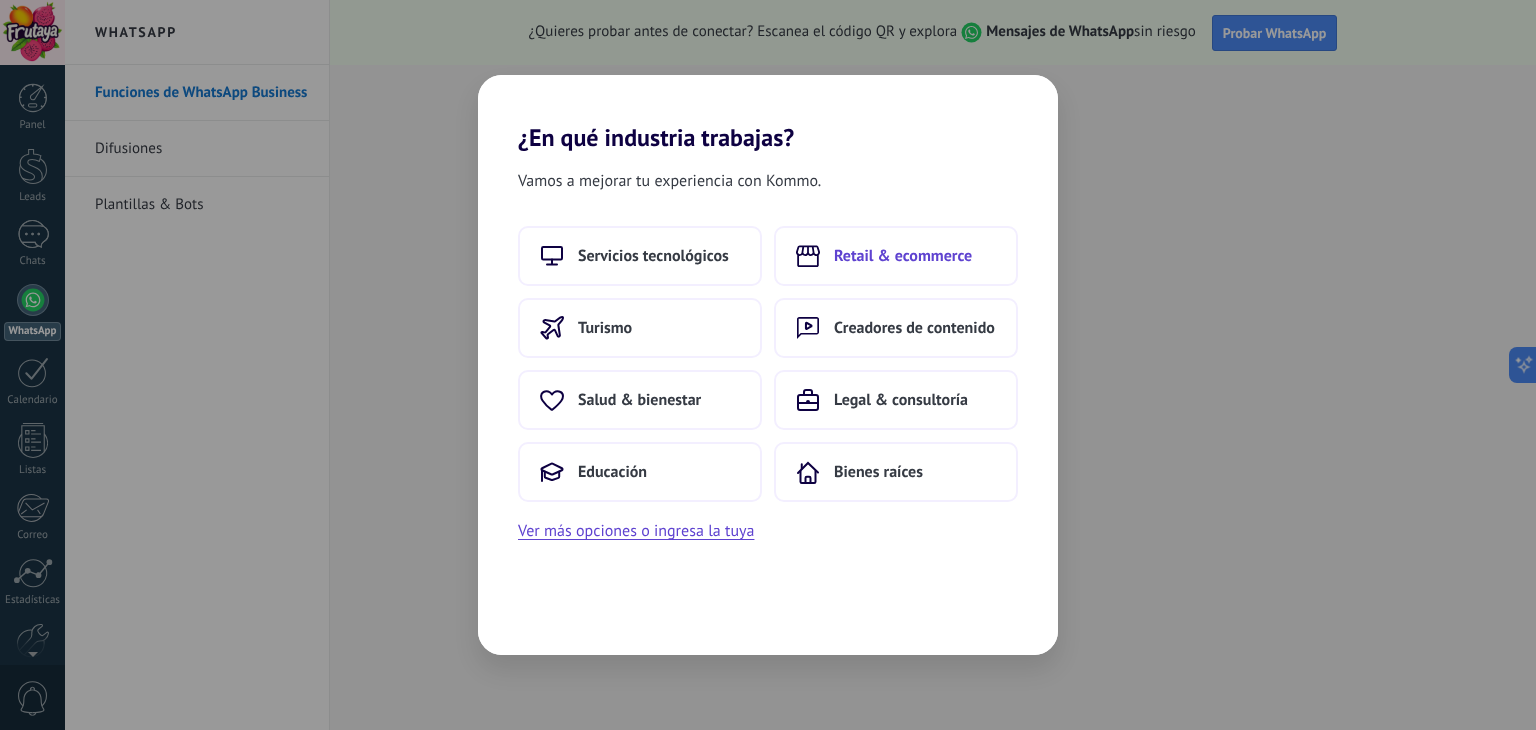 click on "Retail & ecommerce" at bounding box center [896, 256] 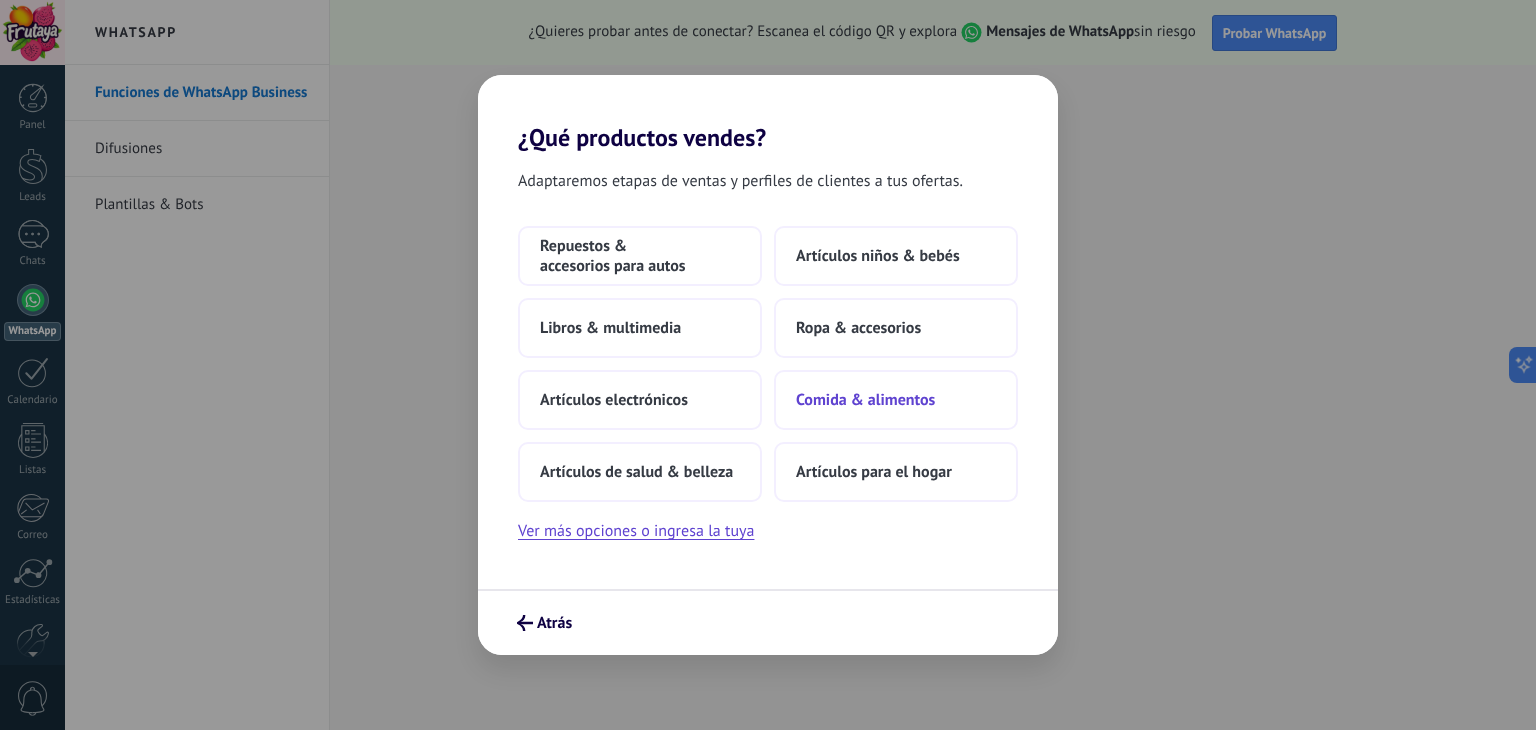 click on "Comida & alimentos" at bounding box center [640, 256] 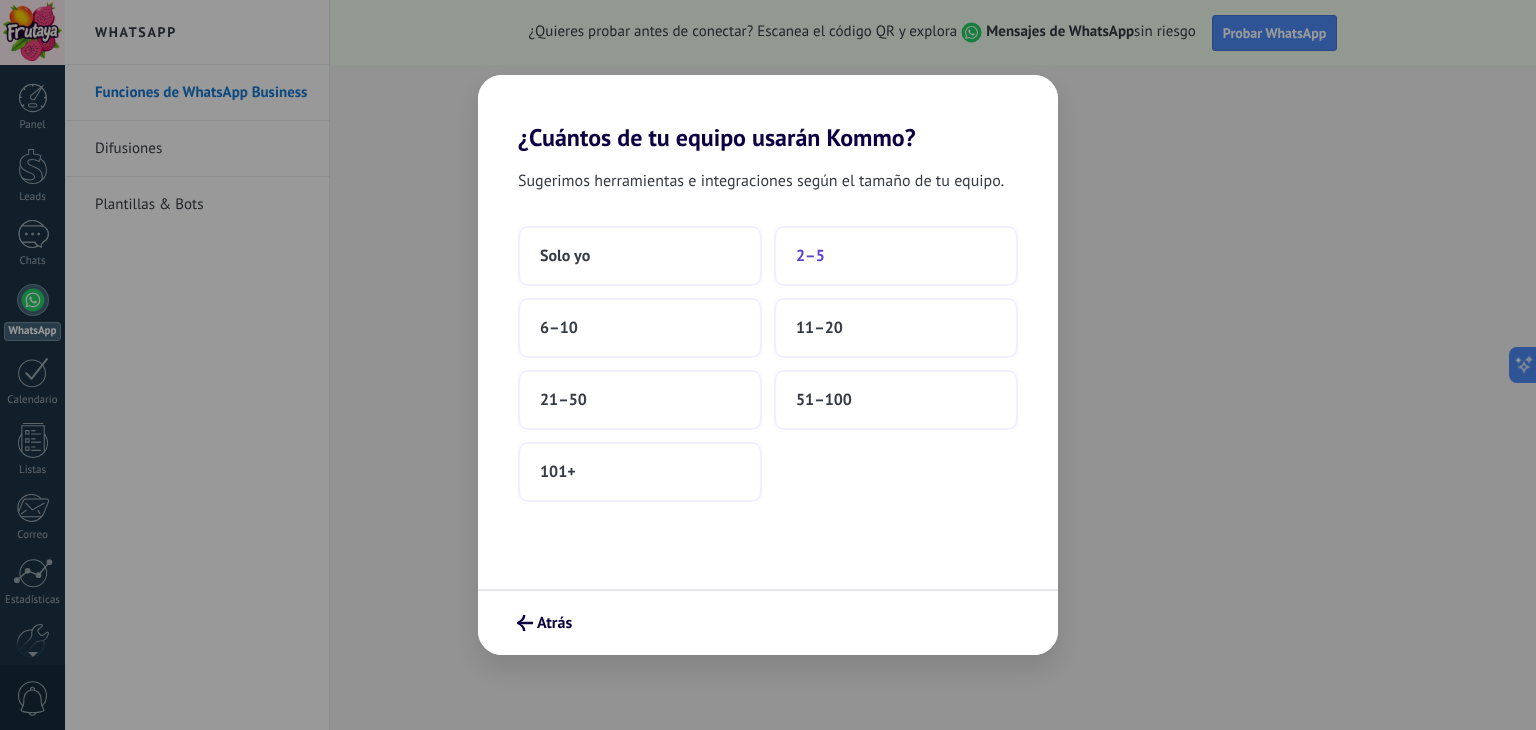 click on "2–5" at bounding box center [896, 256] 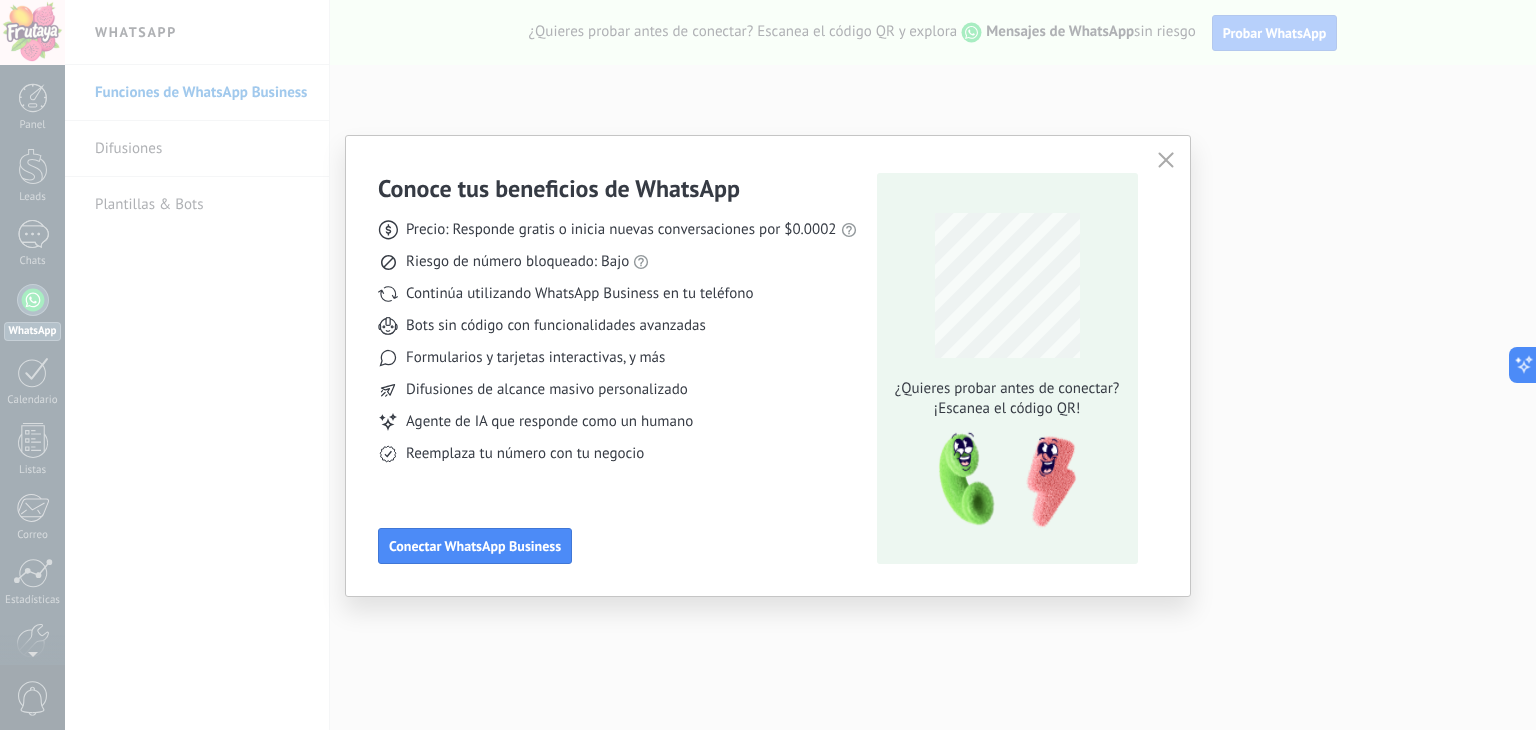 click at bounding box center (1166, 161) 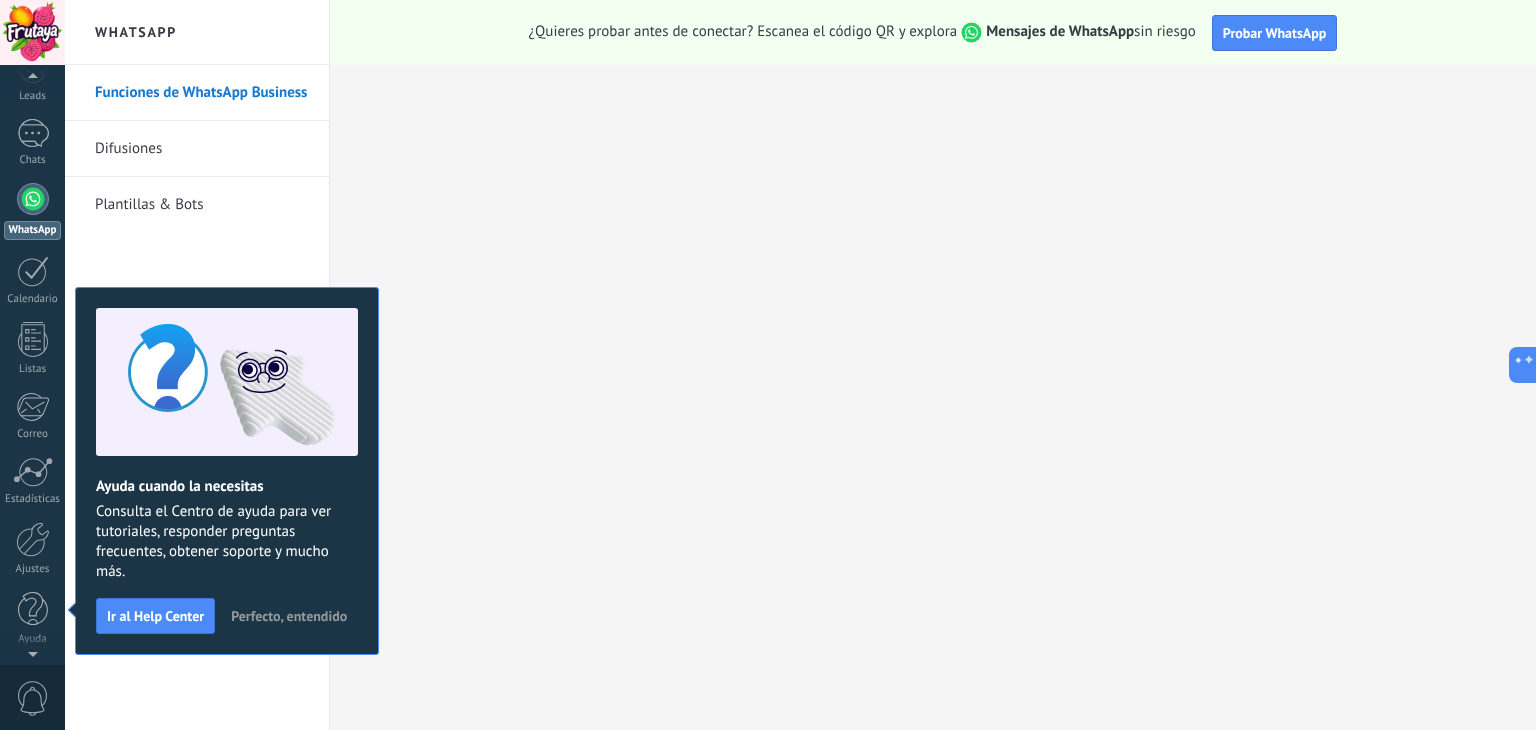 scroll, scrollTop: 0, scrollLeft: 0, axis: both 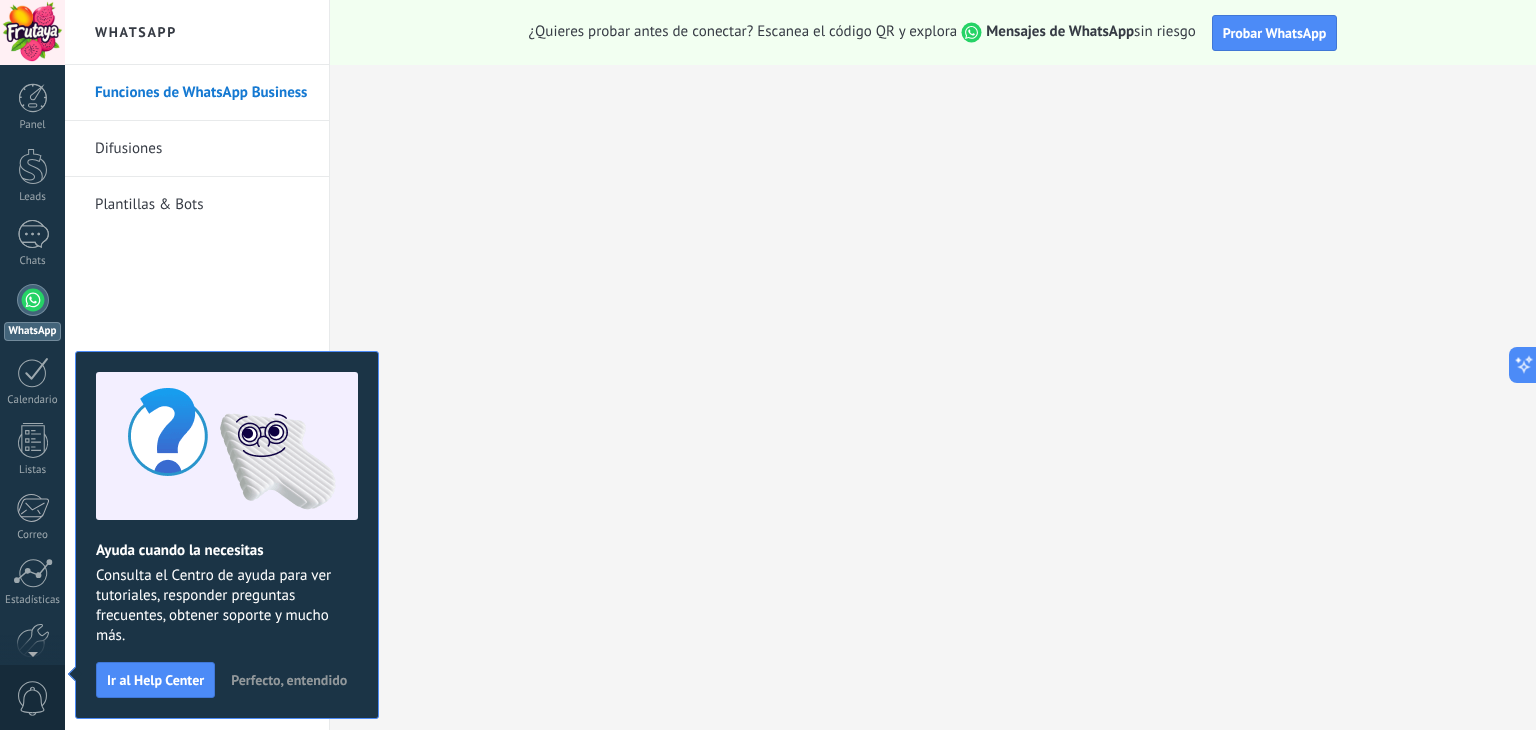 click on "Perfecto, entendido" at bounding box center [289, 680] 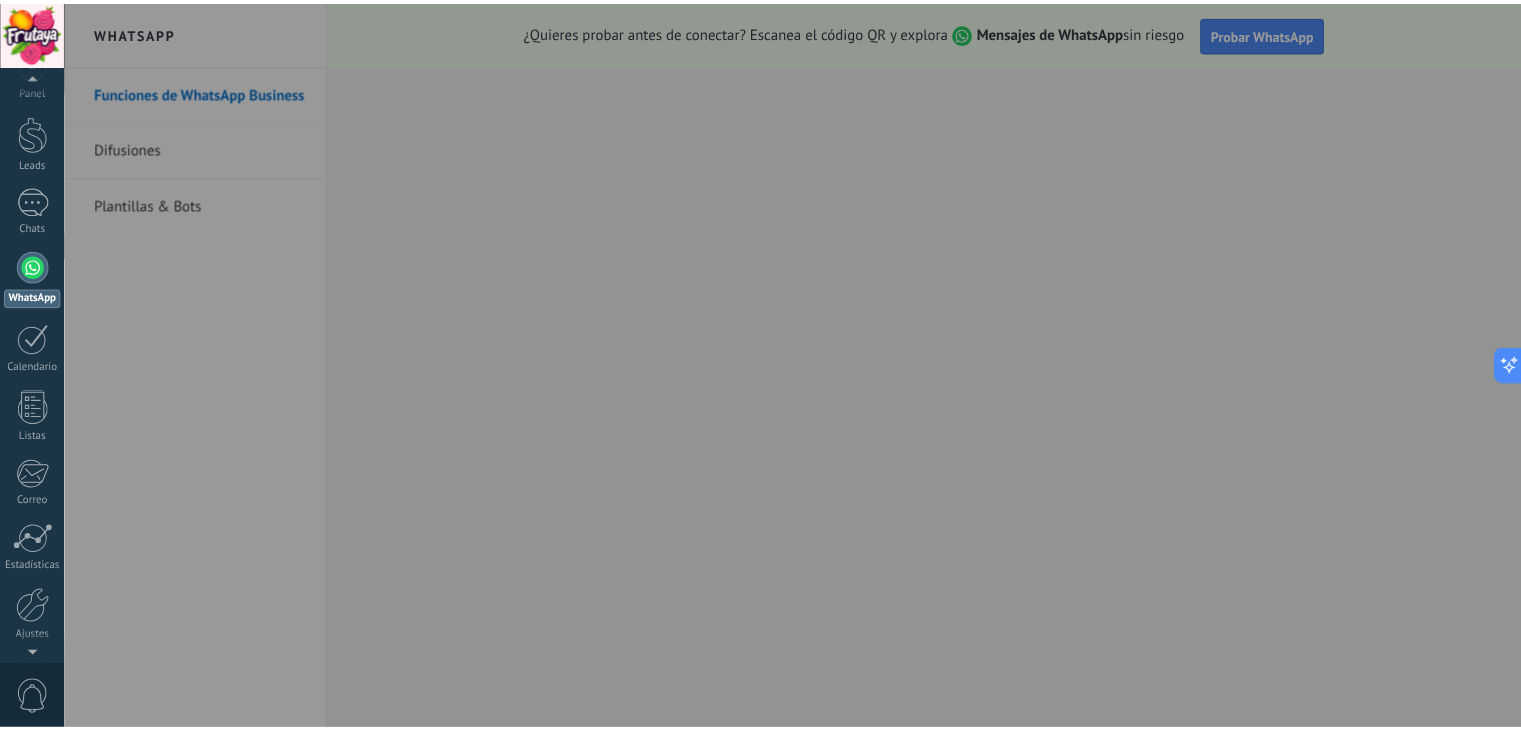 scroll, scrollTop: 0, scrollLeft: 0, axis: both 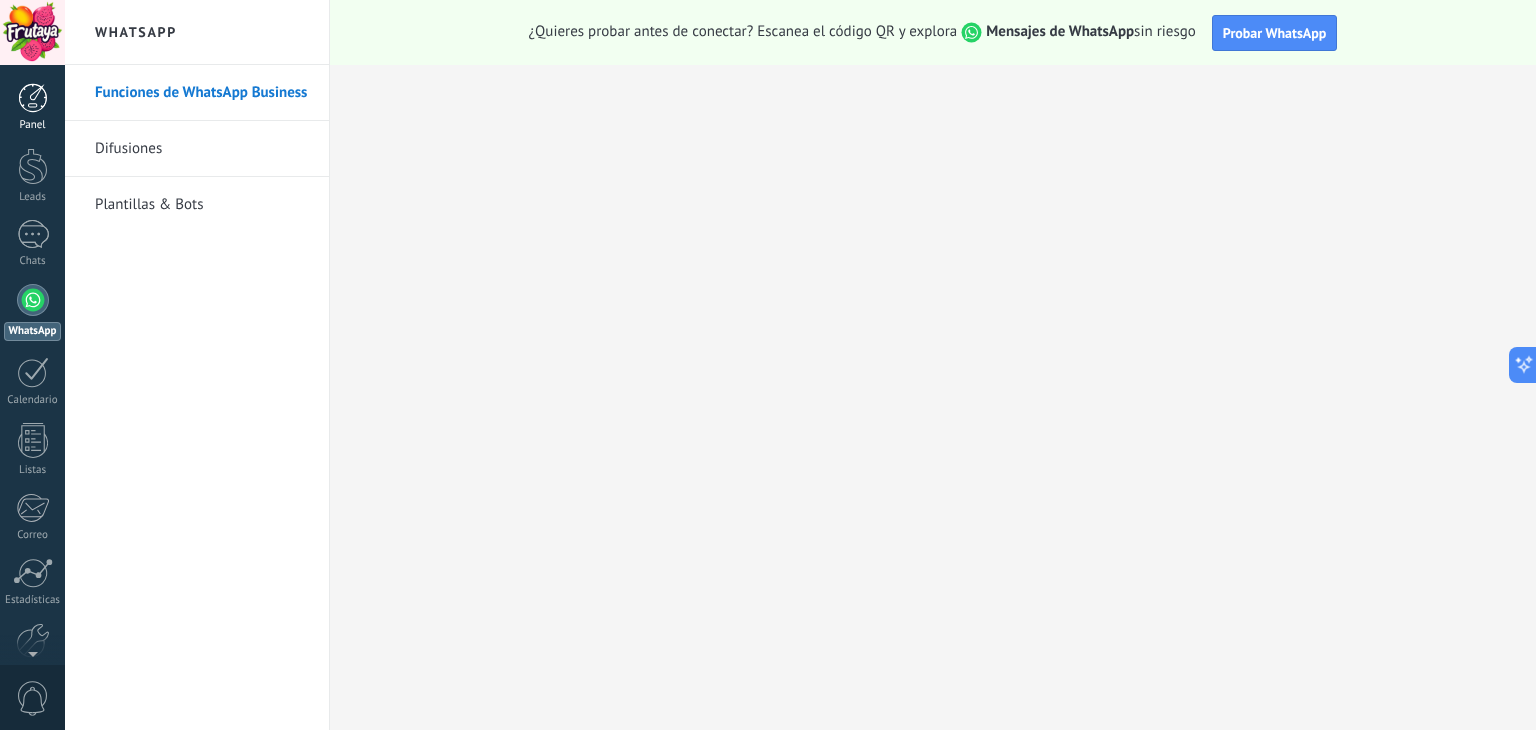 click on "Panel" at bounding box center [32, 107] 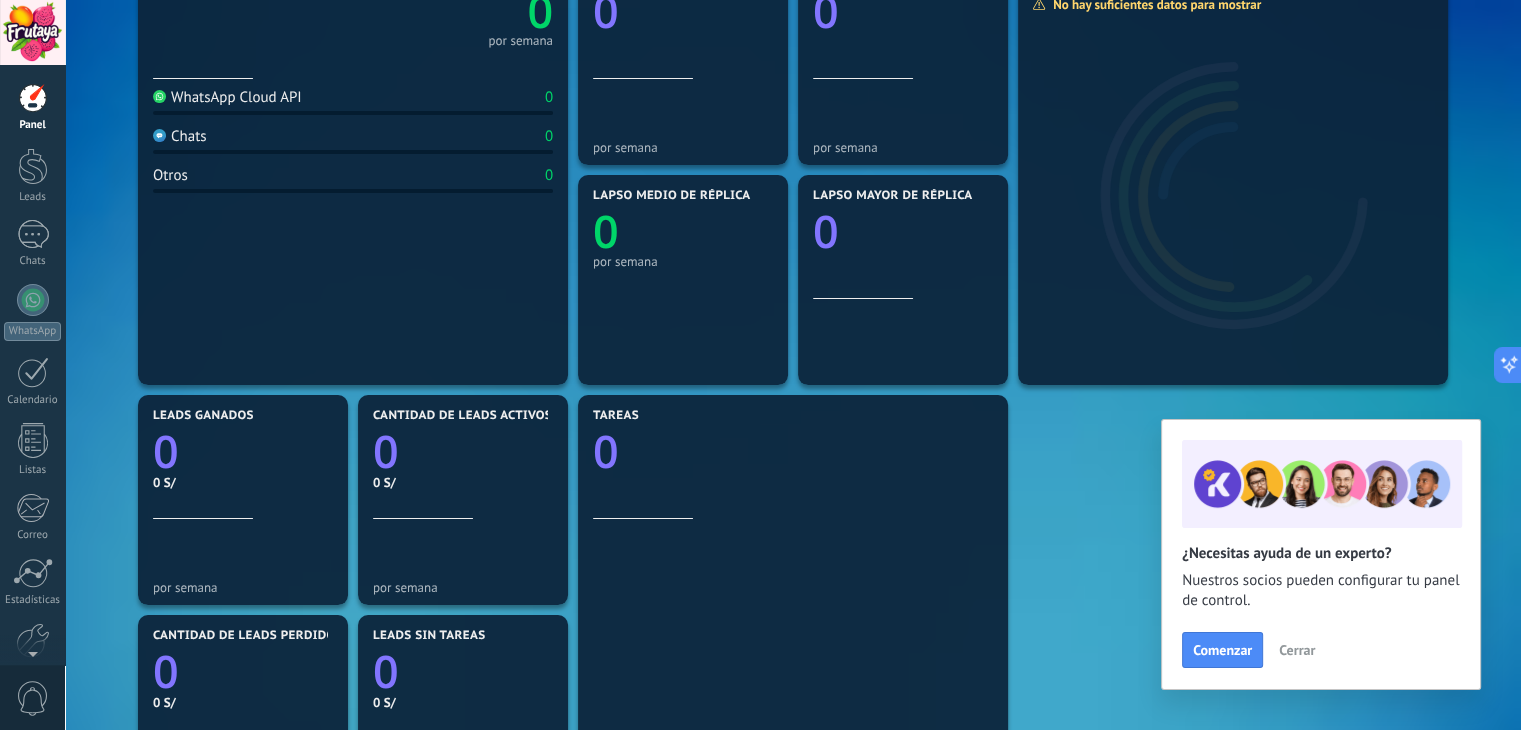 scroll, scrollTop: 300, scrollLeft: 0, axis: vertical 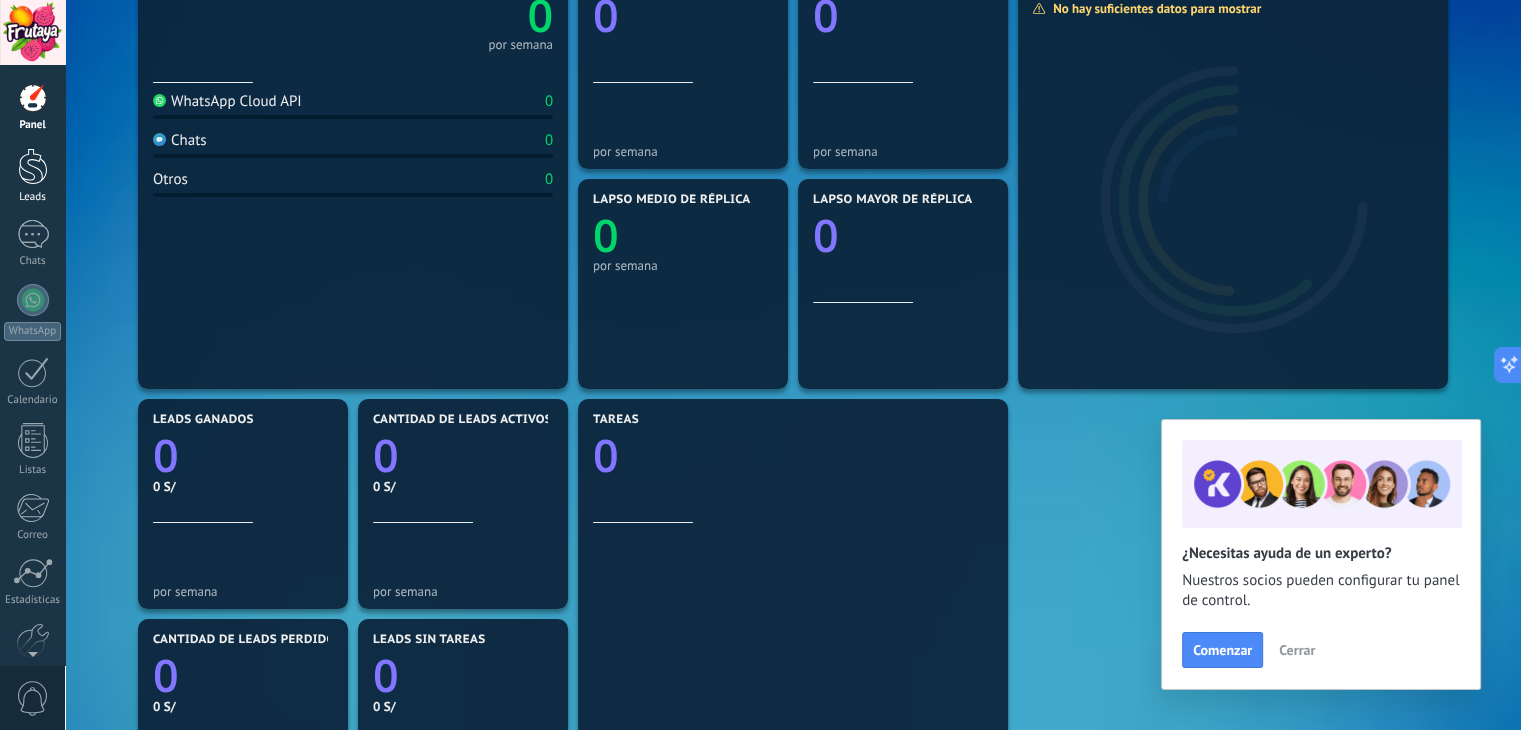 click on "Leads" at bounding box center [32, 176] 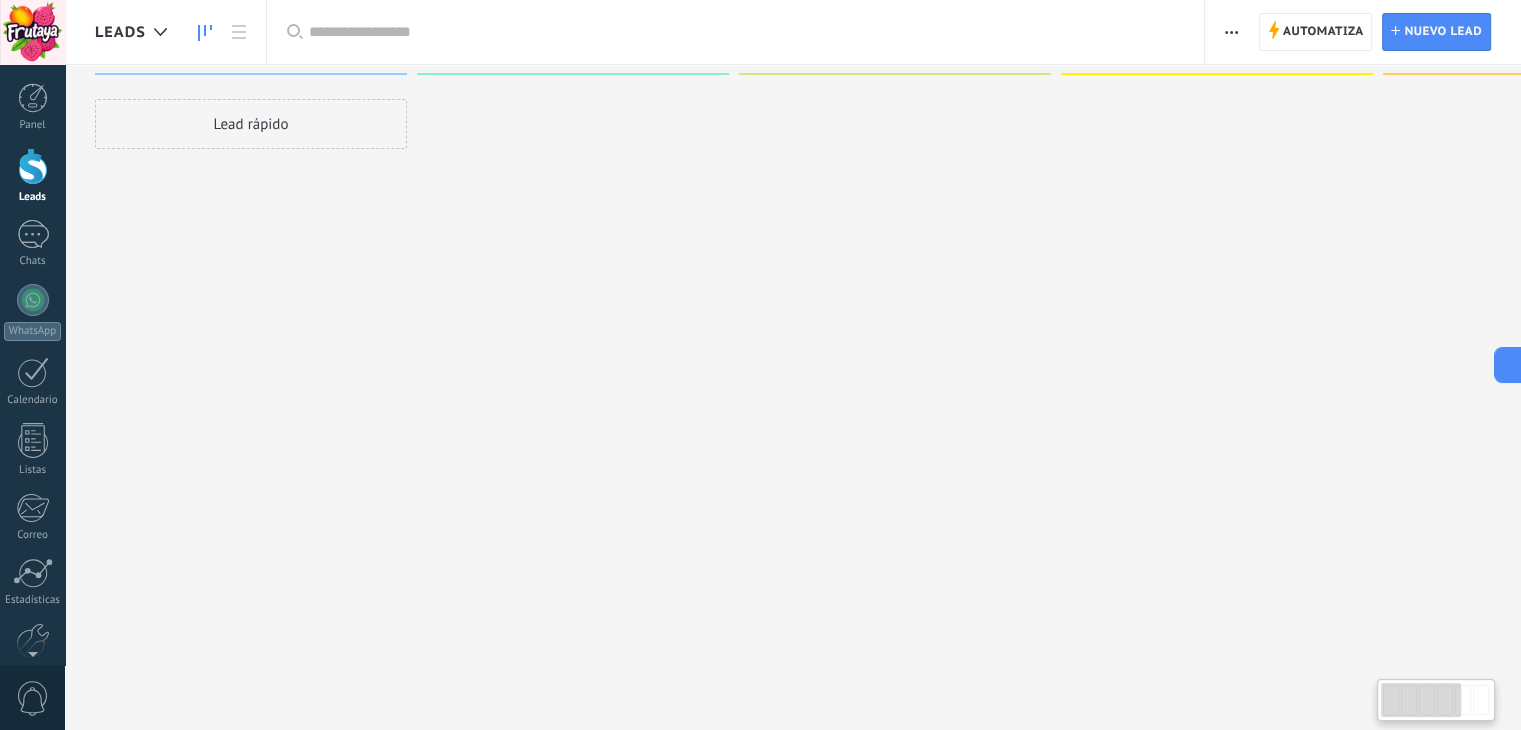 scroll, scrollTop: 0, scrollLeft: 0, axis: both 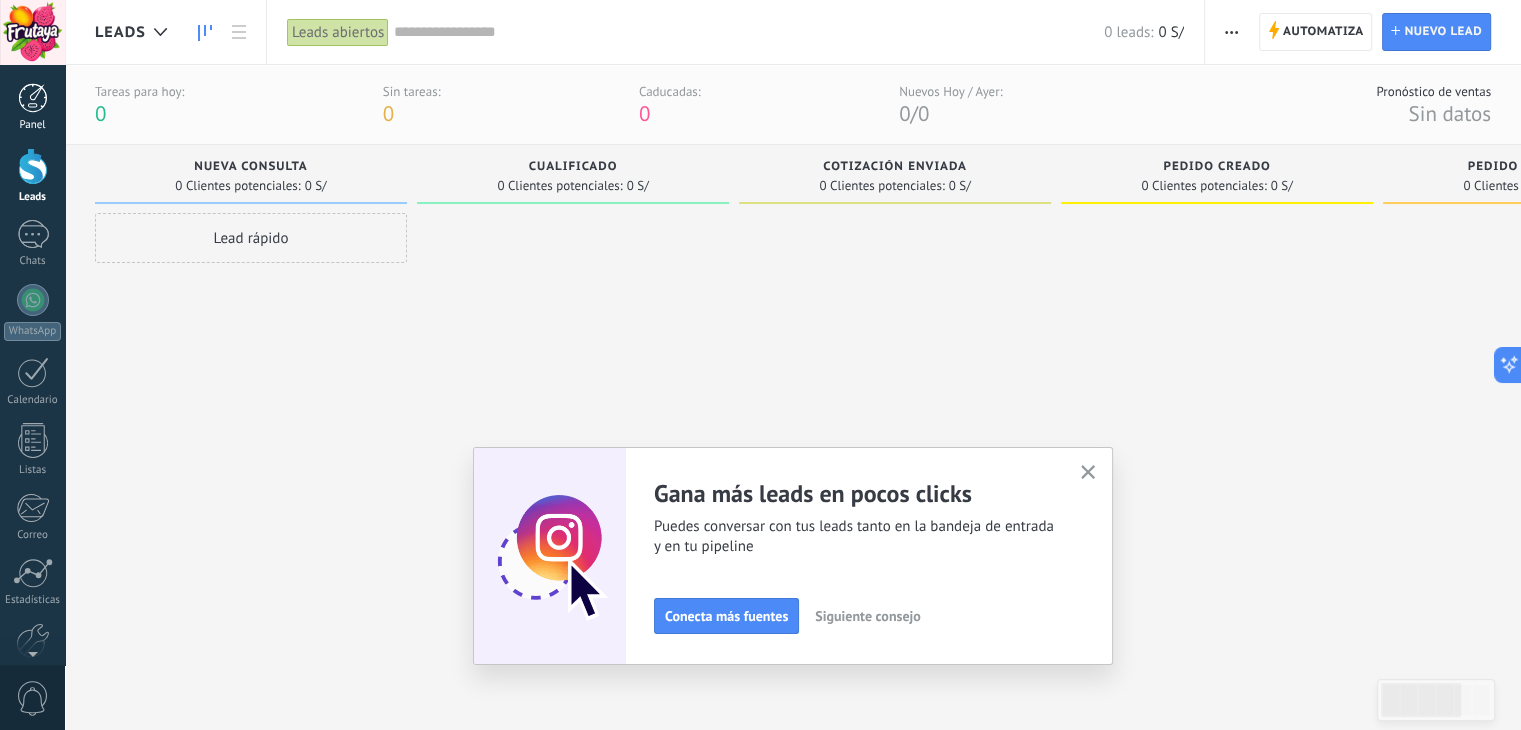 click on "Panel" at bounding box center (32, 107) 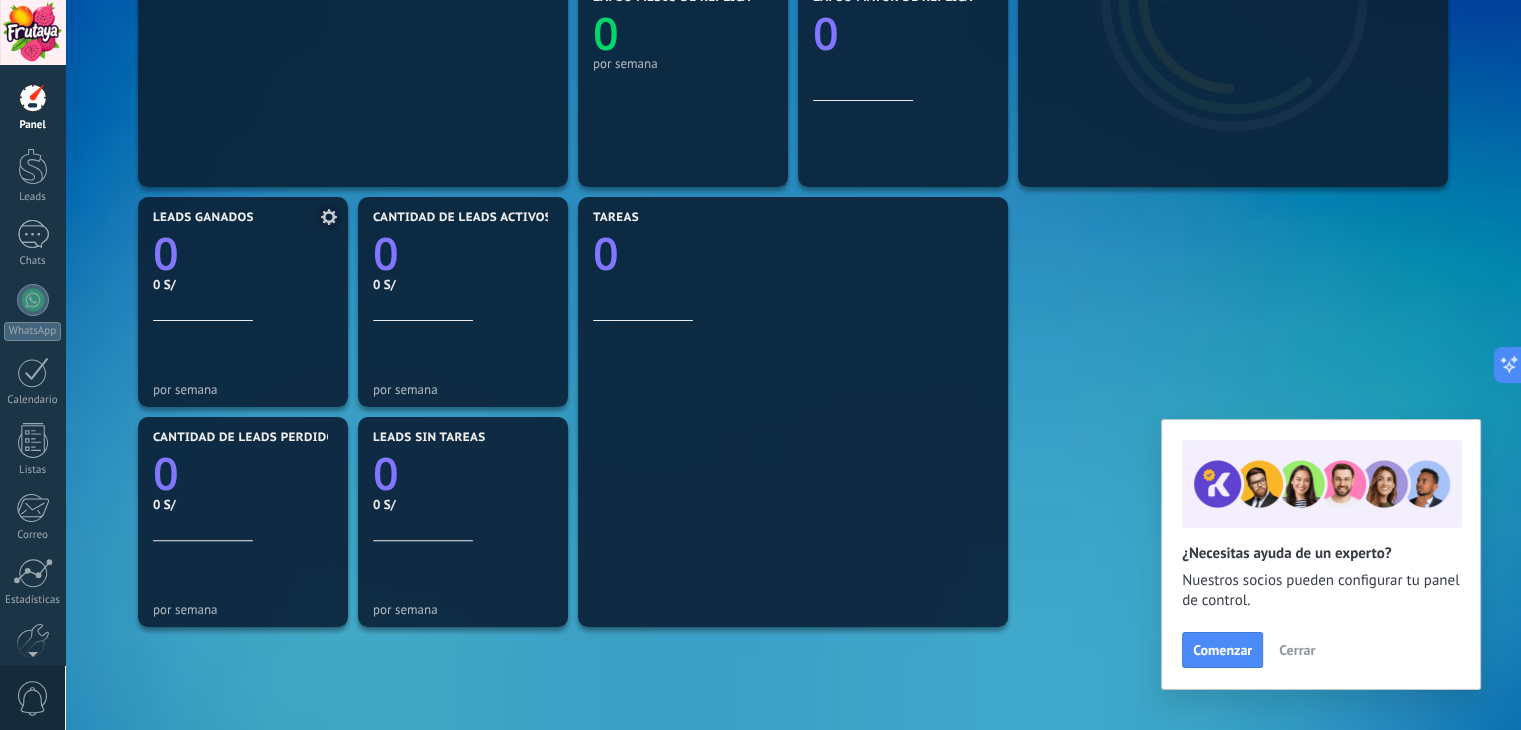 scroll, scrollTop: 600, scrollLeft: 0, axis: vertical 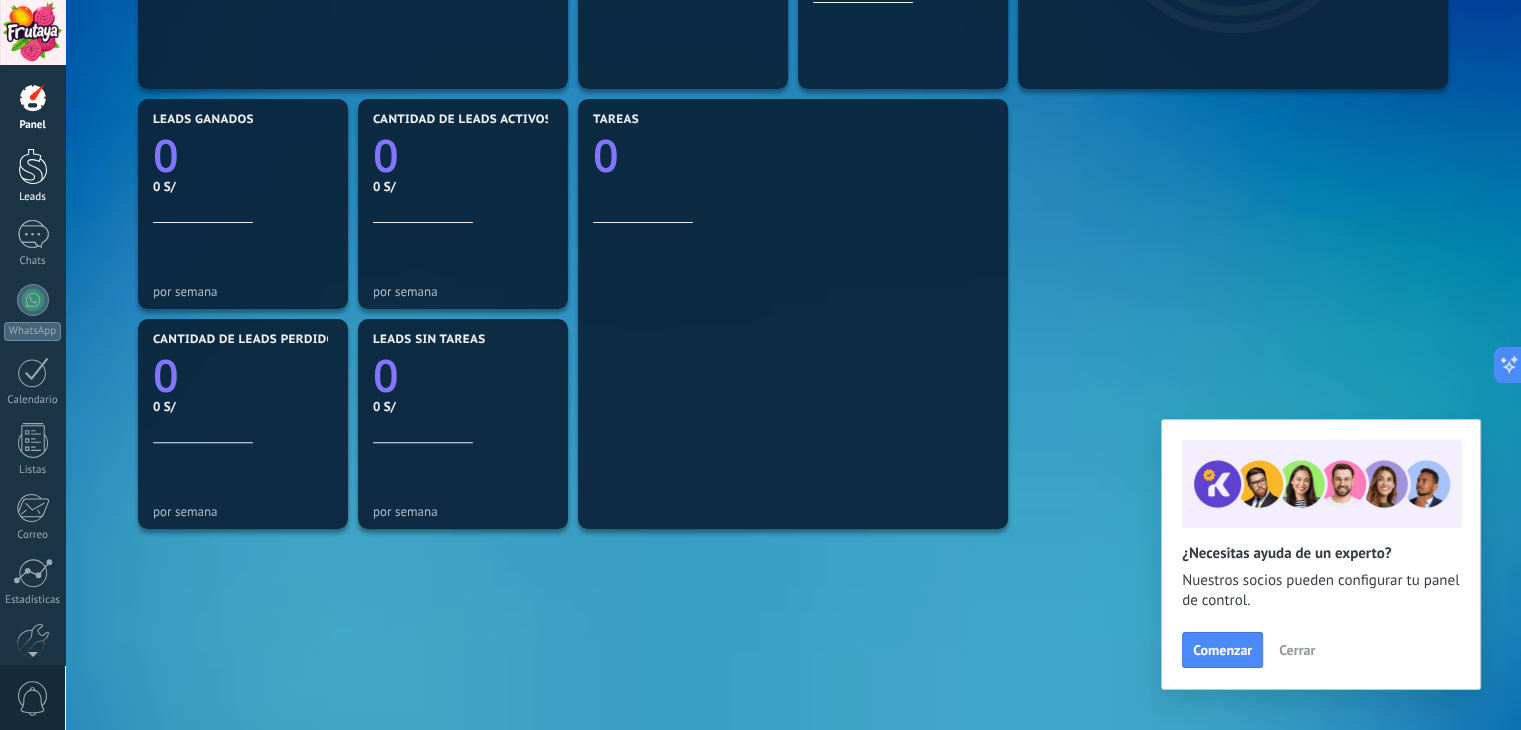 click at bounding box center (33, 166) 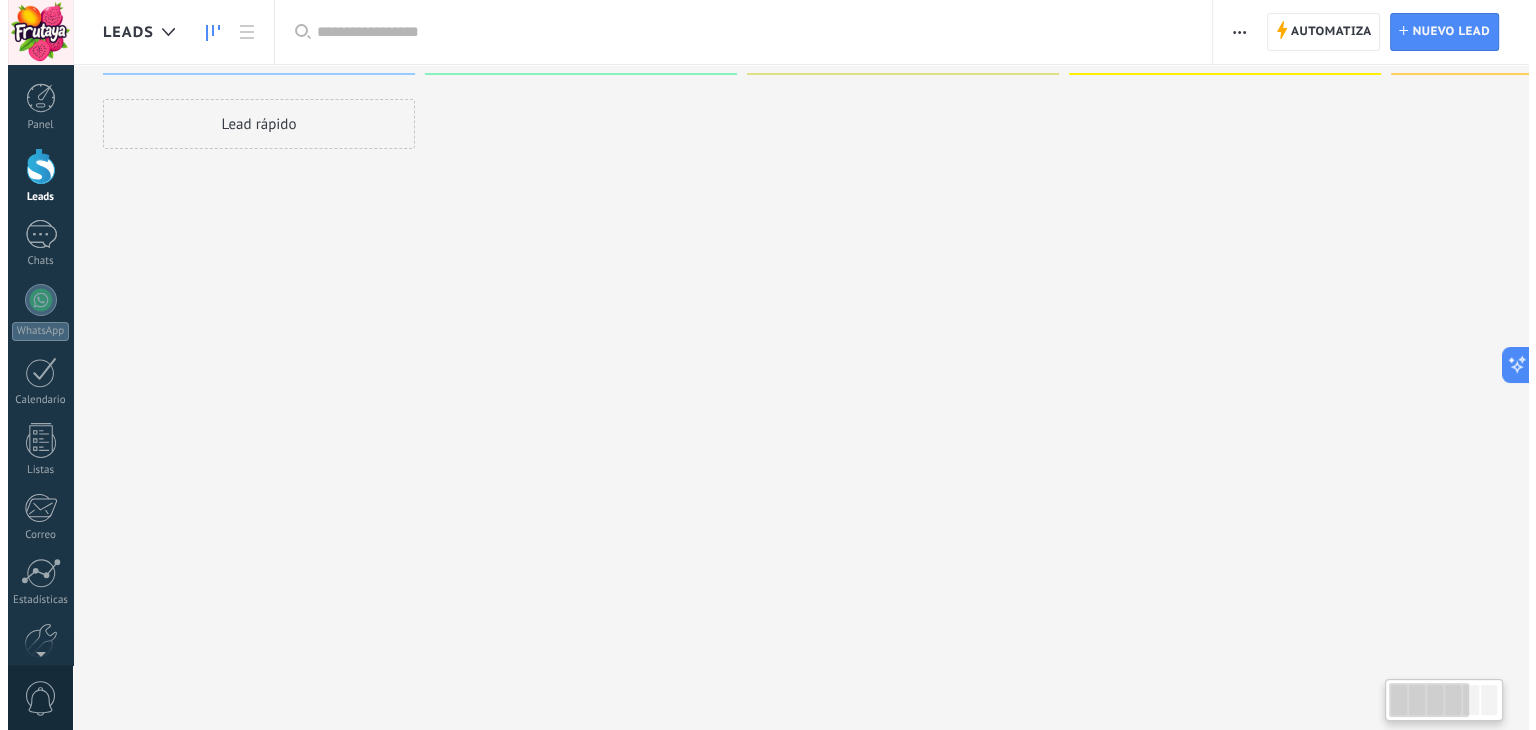 scroll, scrollTop: 0, scrollLeft: 0, axis: both 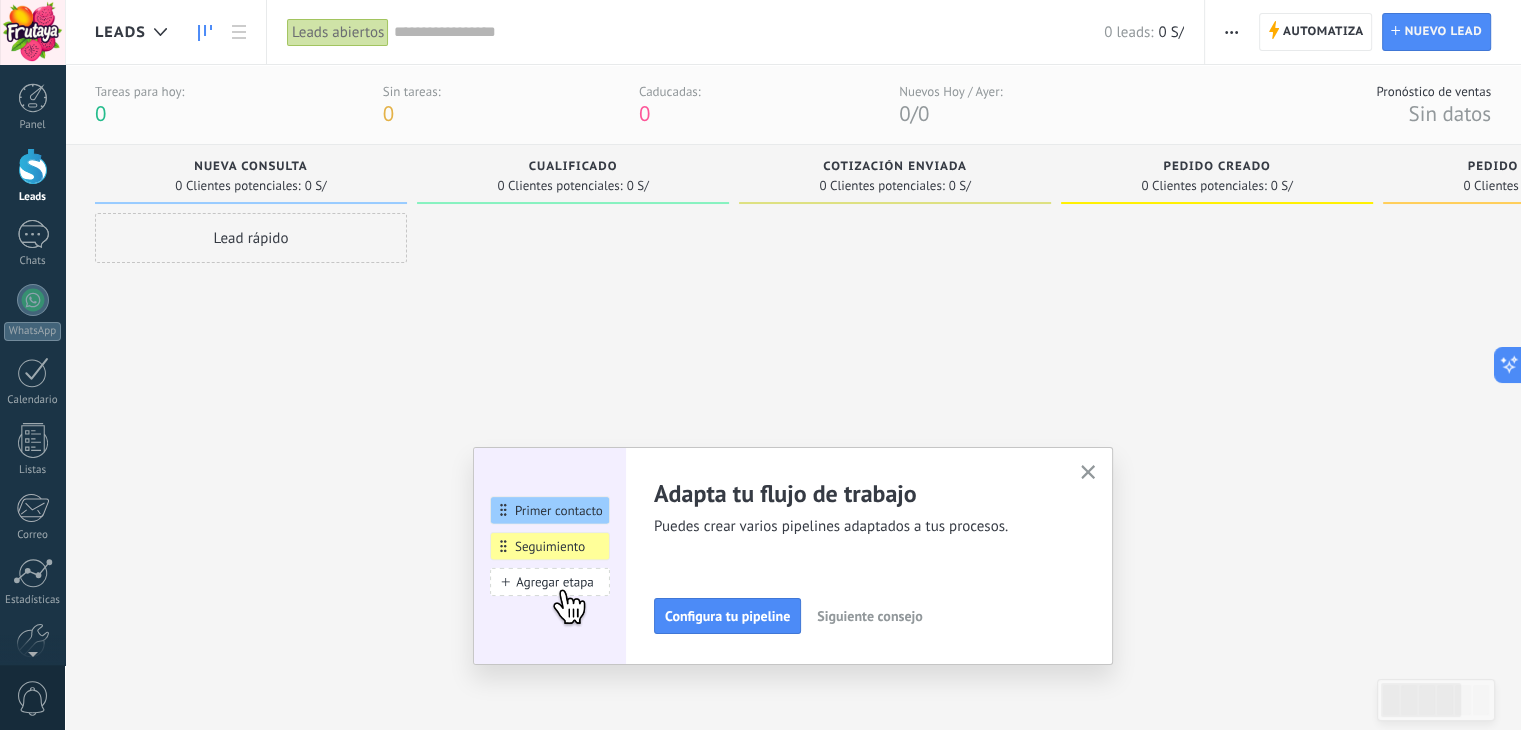 click at bounding box center (1088, 473) 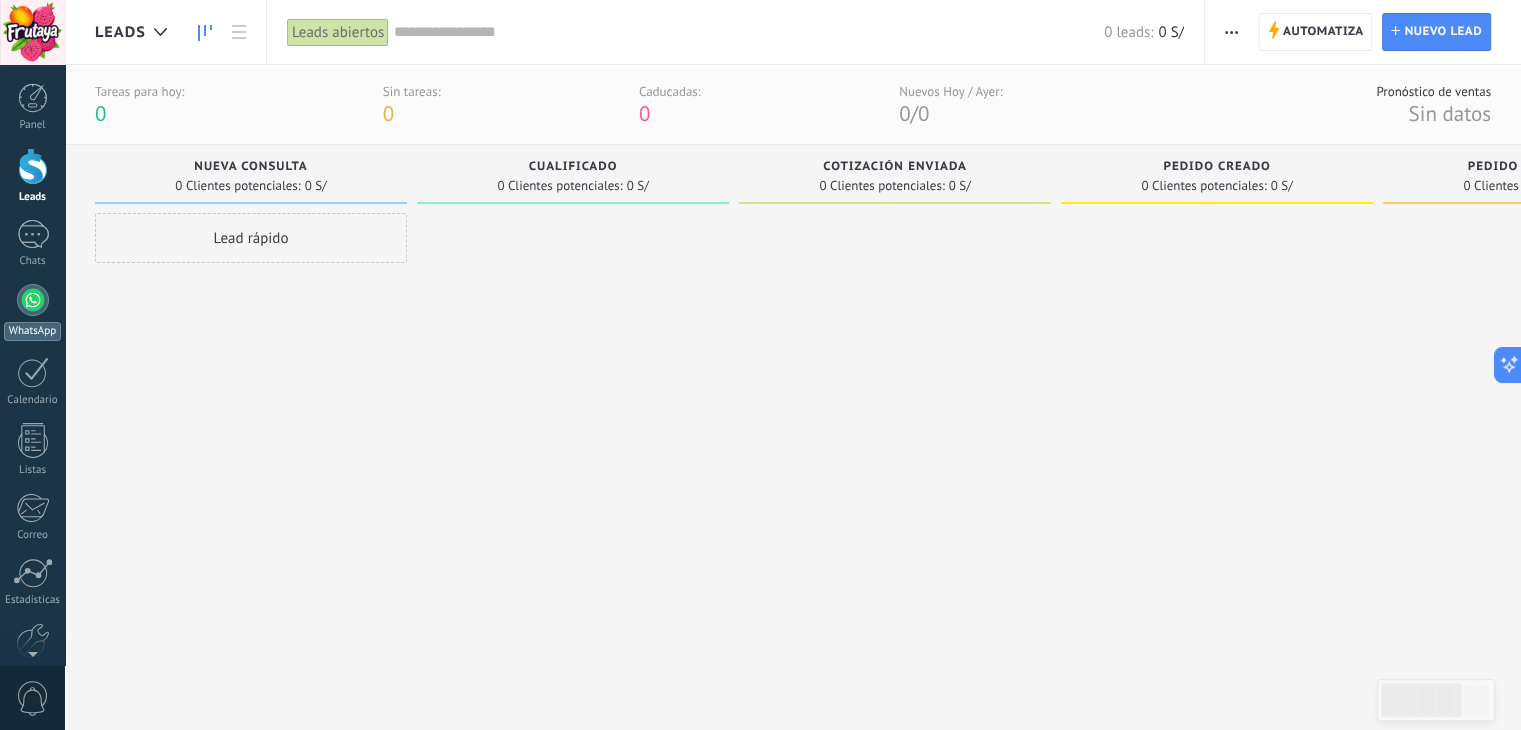 click at bounding box center (33, 300) 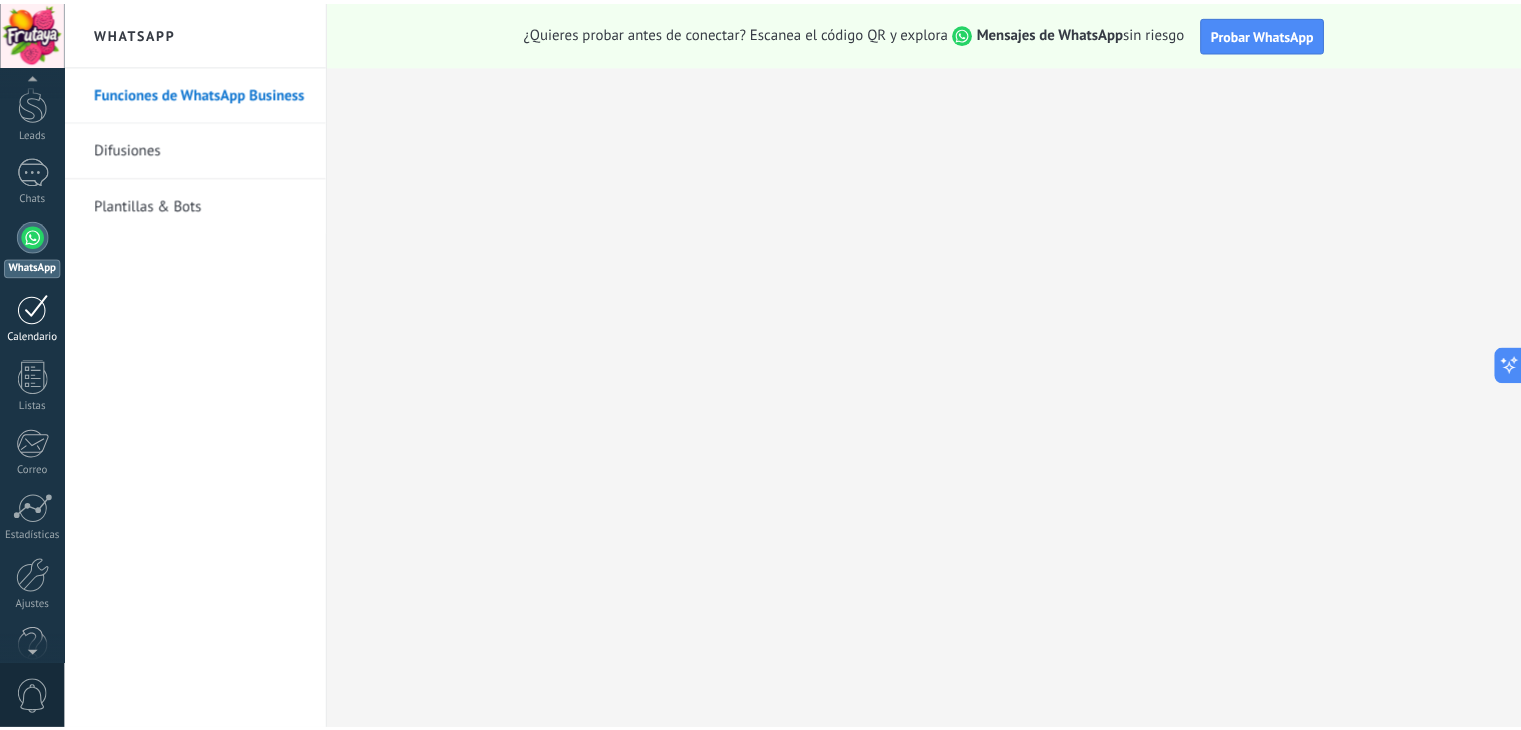 scroll, scrollTop: 101, scrollLeft: 0, axis: vertical 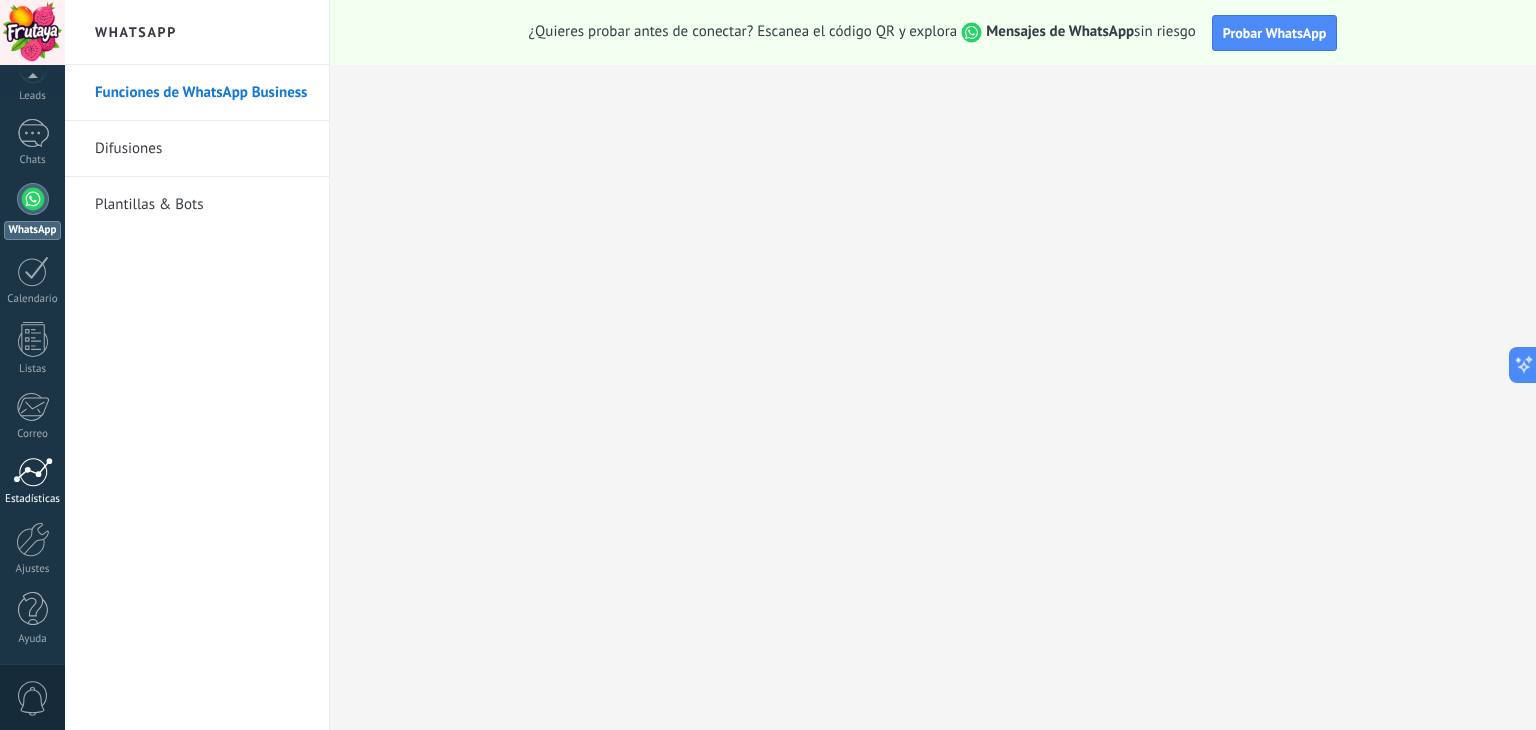 click at bounding box center [33, 472] 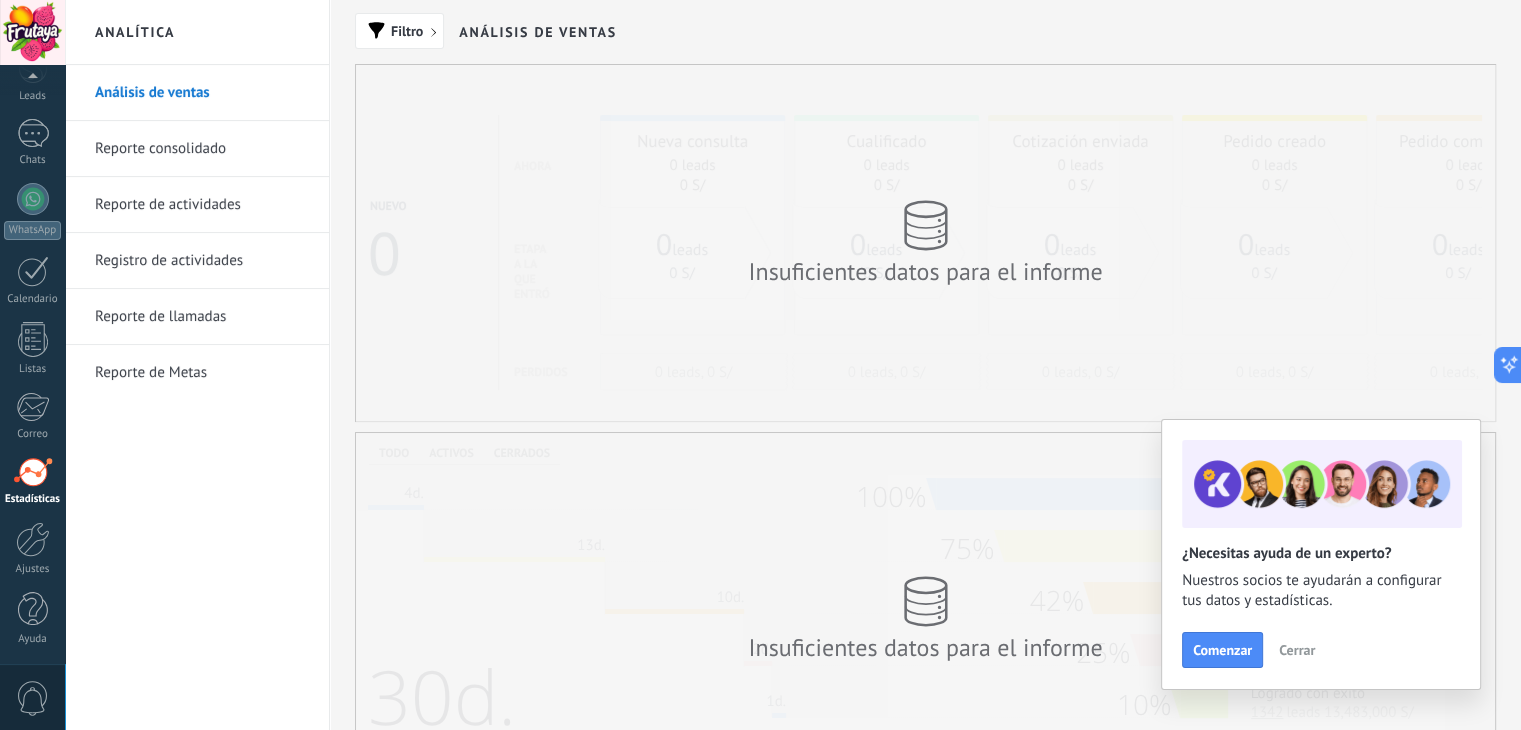 click on "Reporte consolidado" at bounding box center [202, 149] 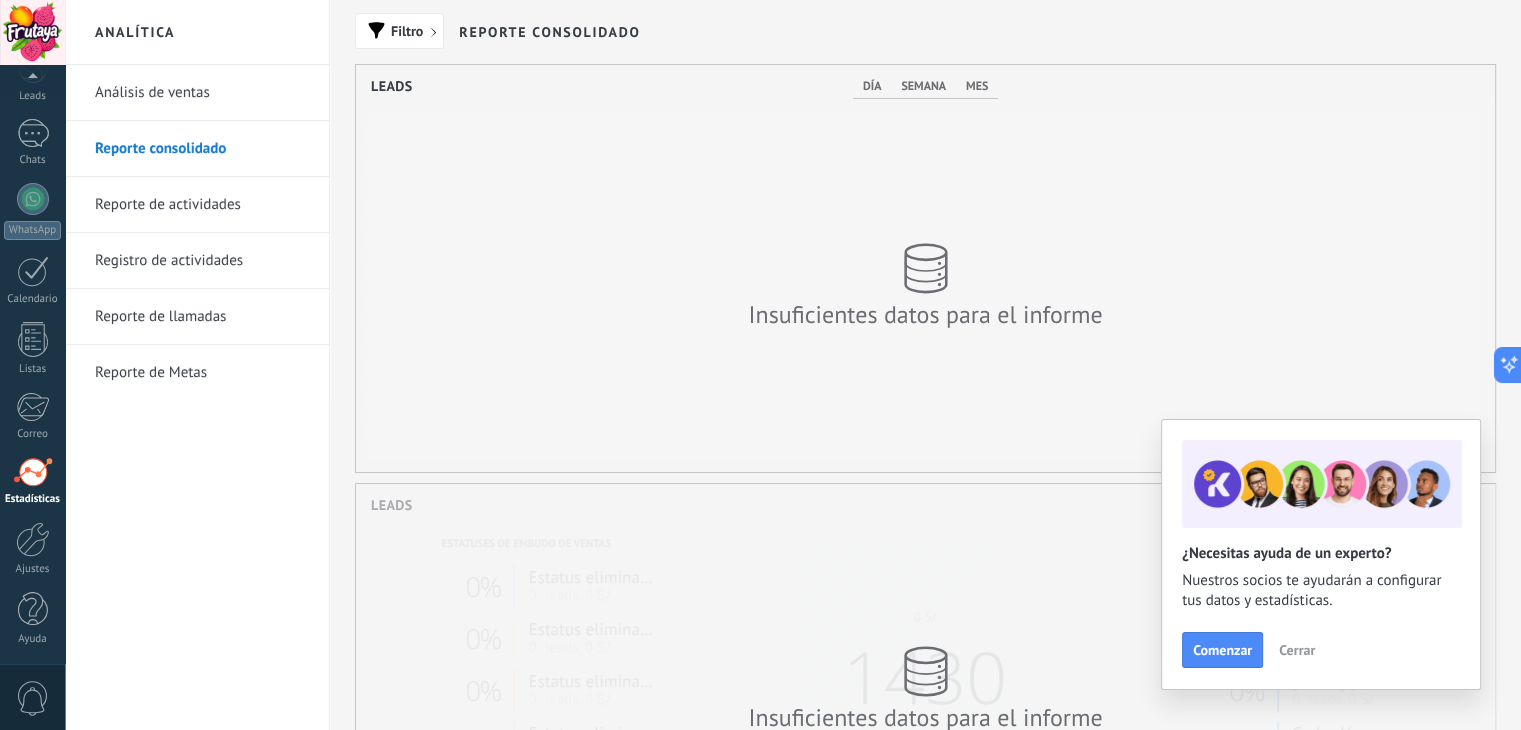 scroll, scrollTop: 999592, scrollLeft: 998860, axis: both 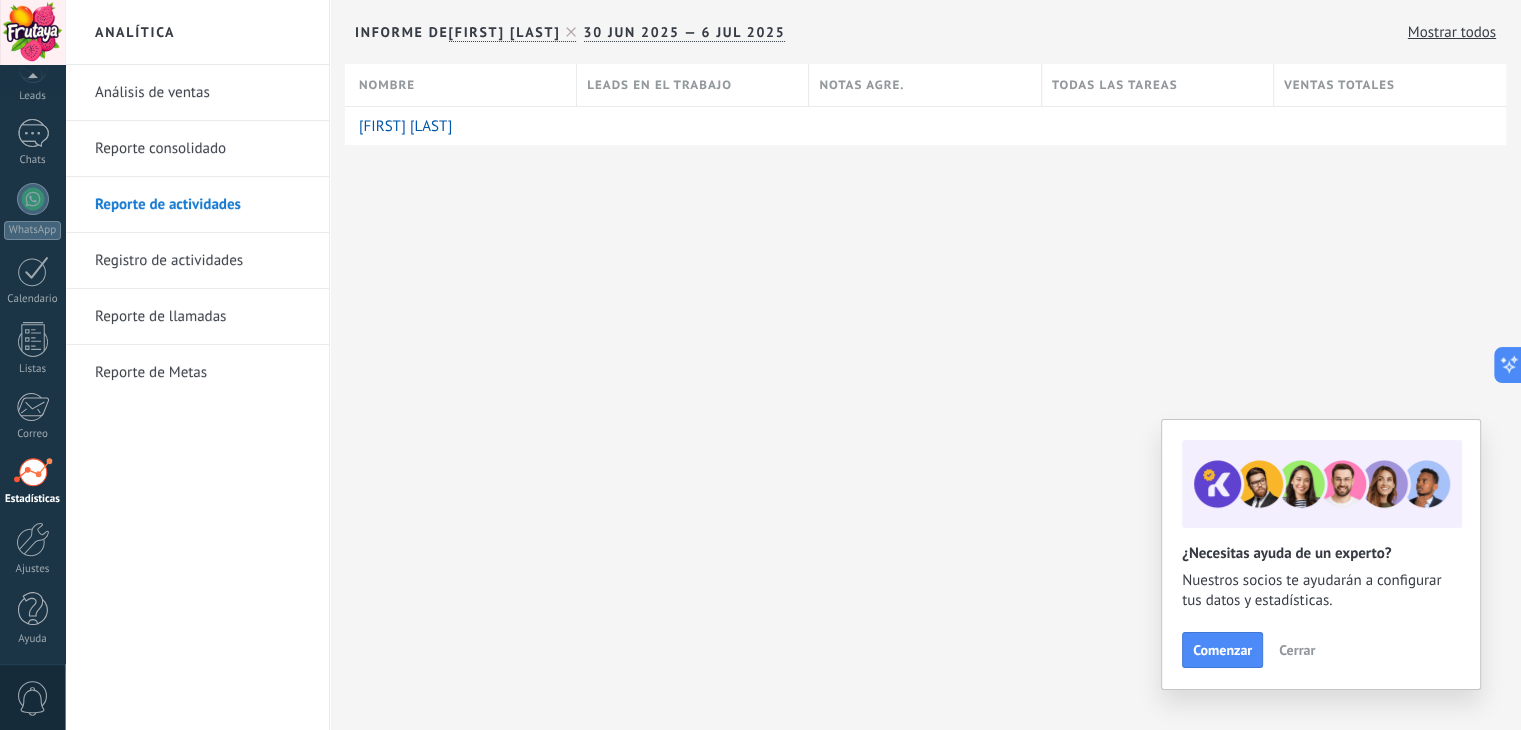 drag, startPoint x: 232, startPoint y: 273, endPoint x: 232, endPoint y: 315, distance: 42 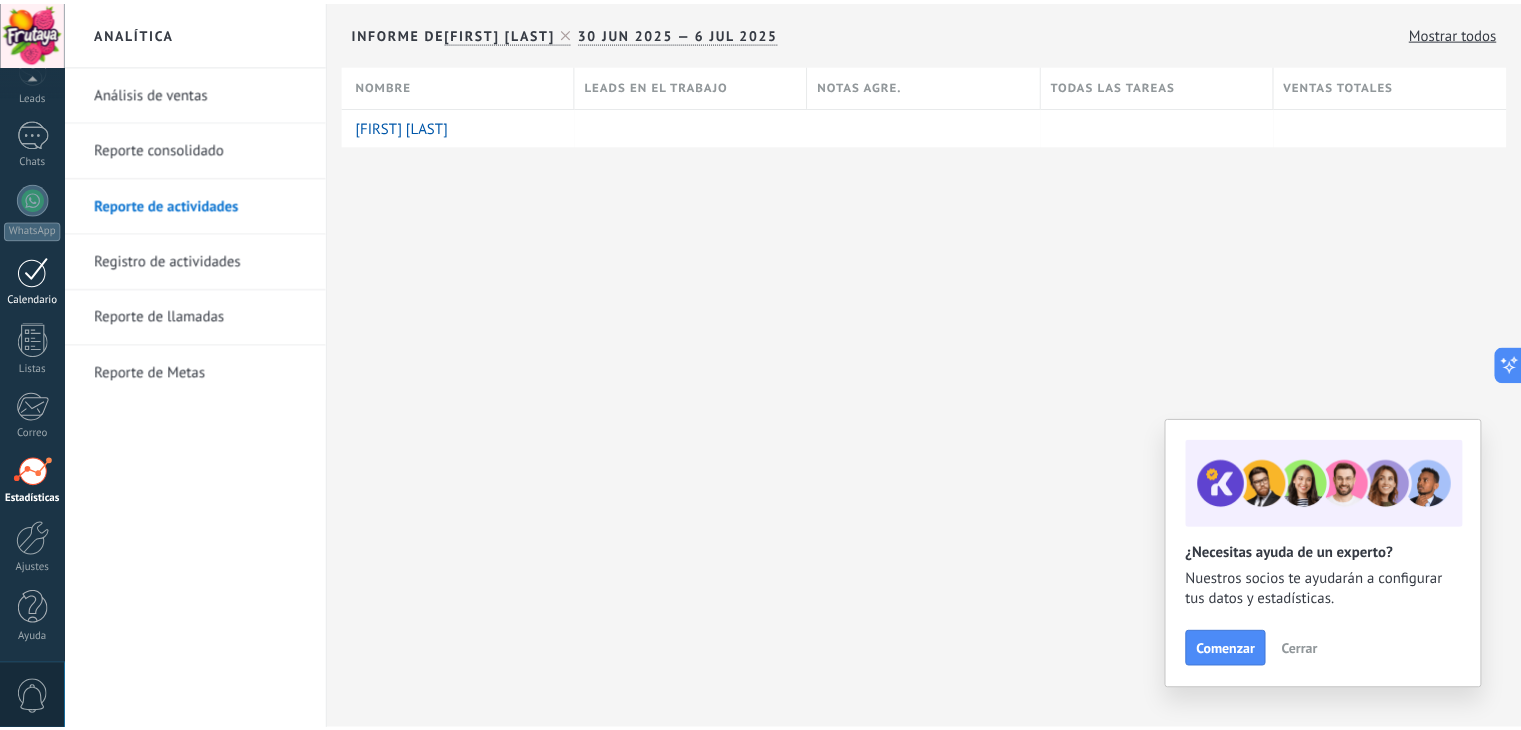 scroll, scrollTop: 0, scrollLeft: 0, axis: both 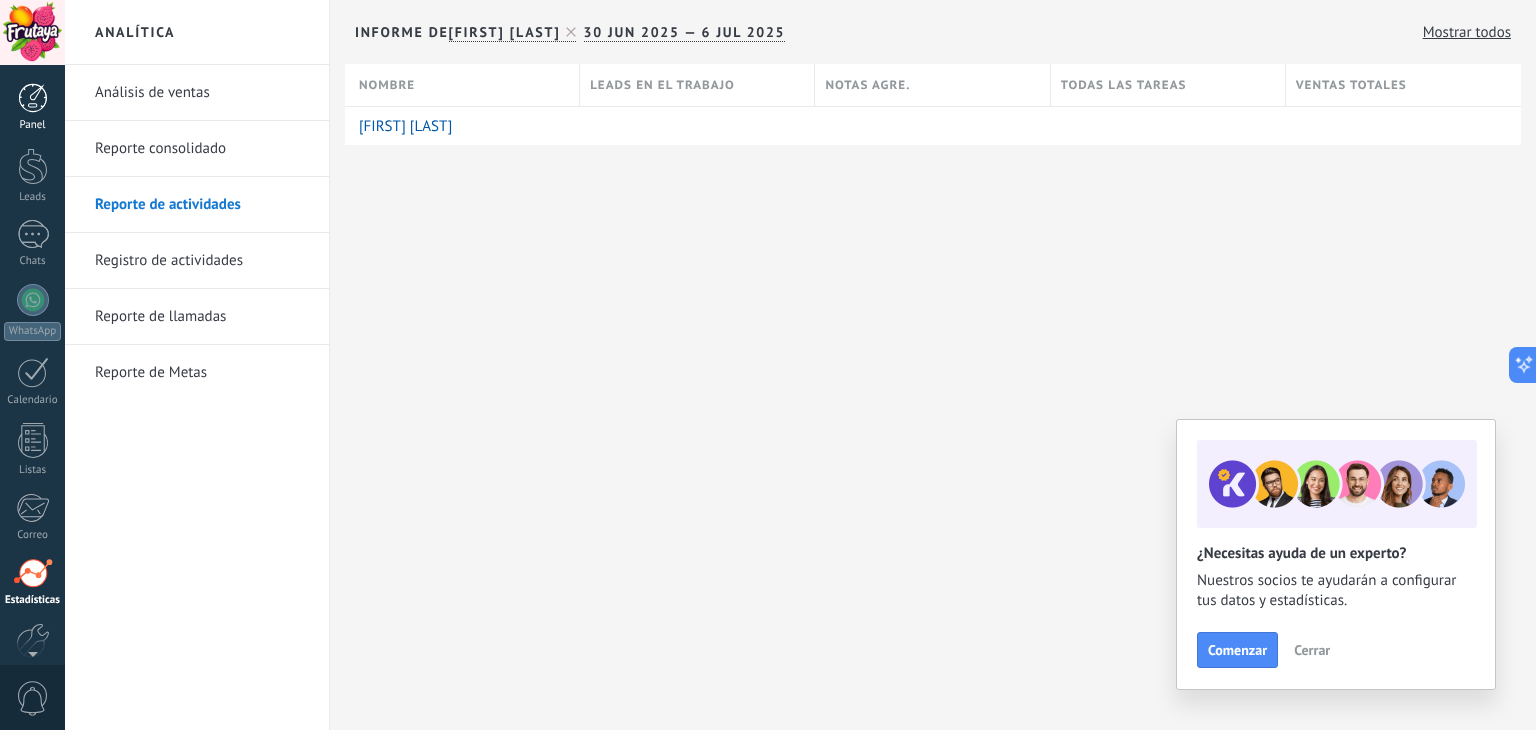 click at bounding box center [33, 98] 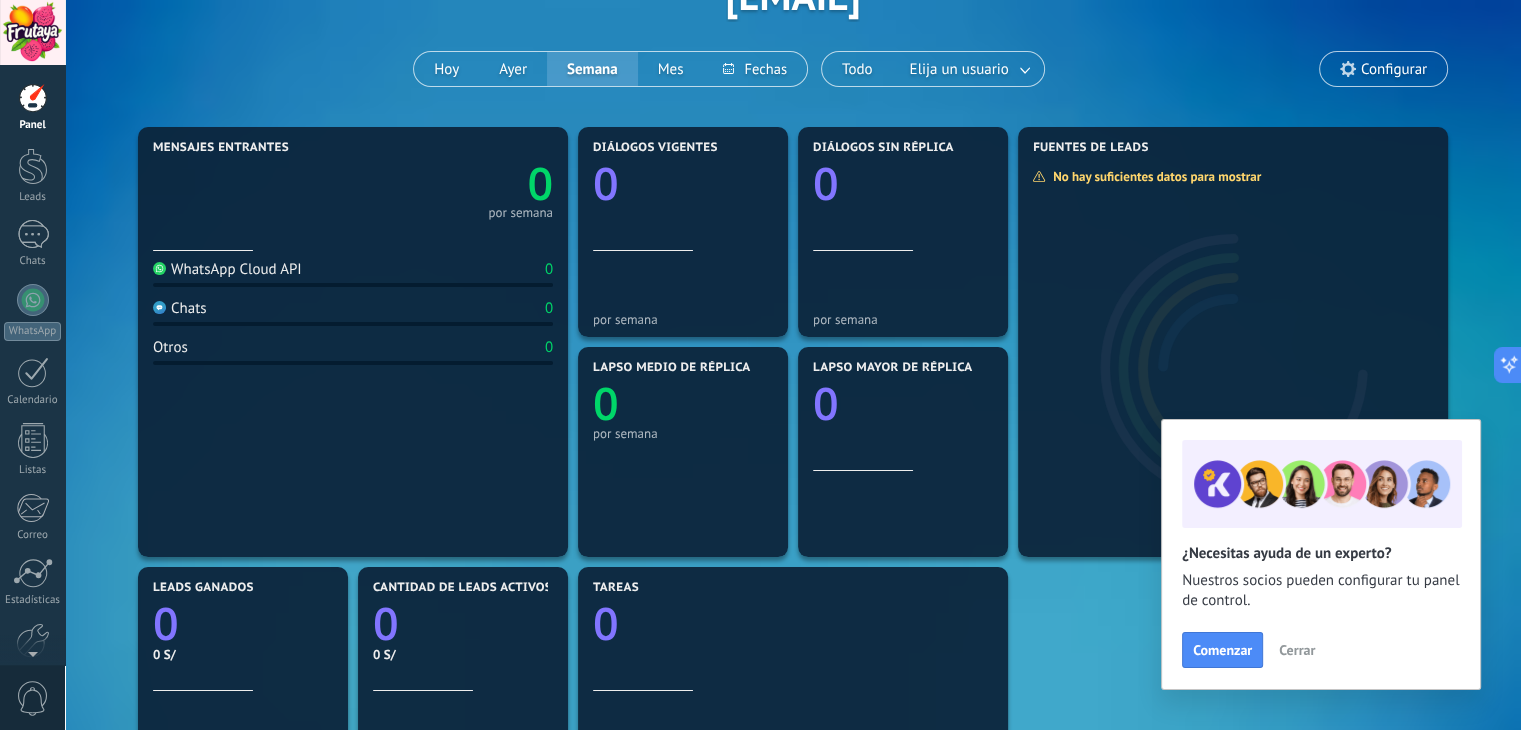 scroll, scrollTop: 100, scrollLeft: 0, axis: vertical 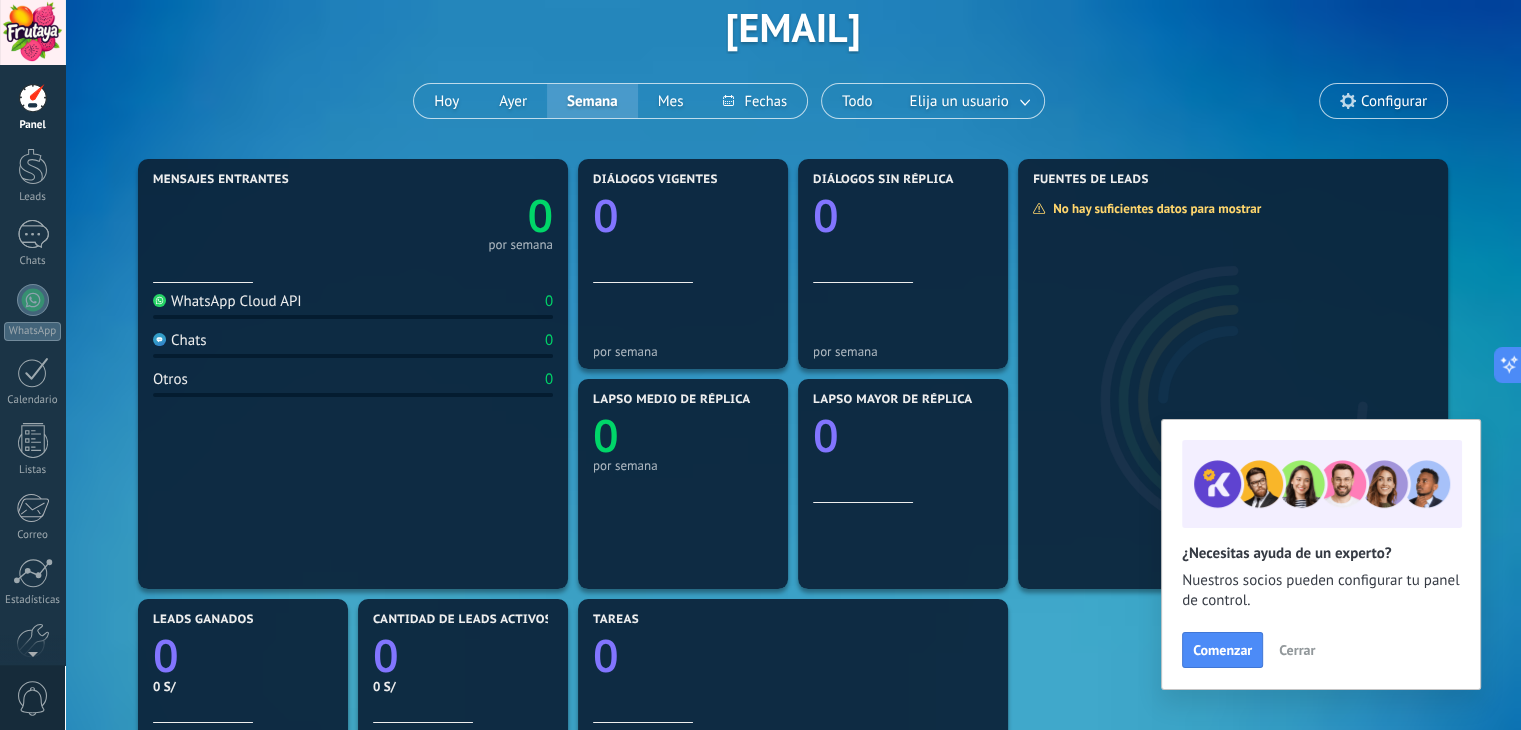 click on "Cerrar" at bounding box center (1297, 650) 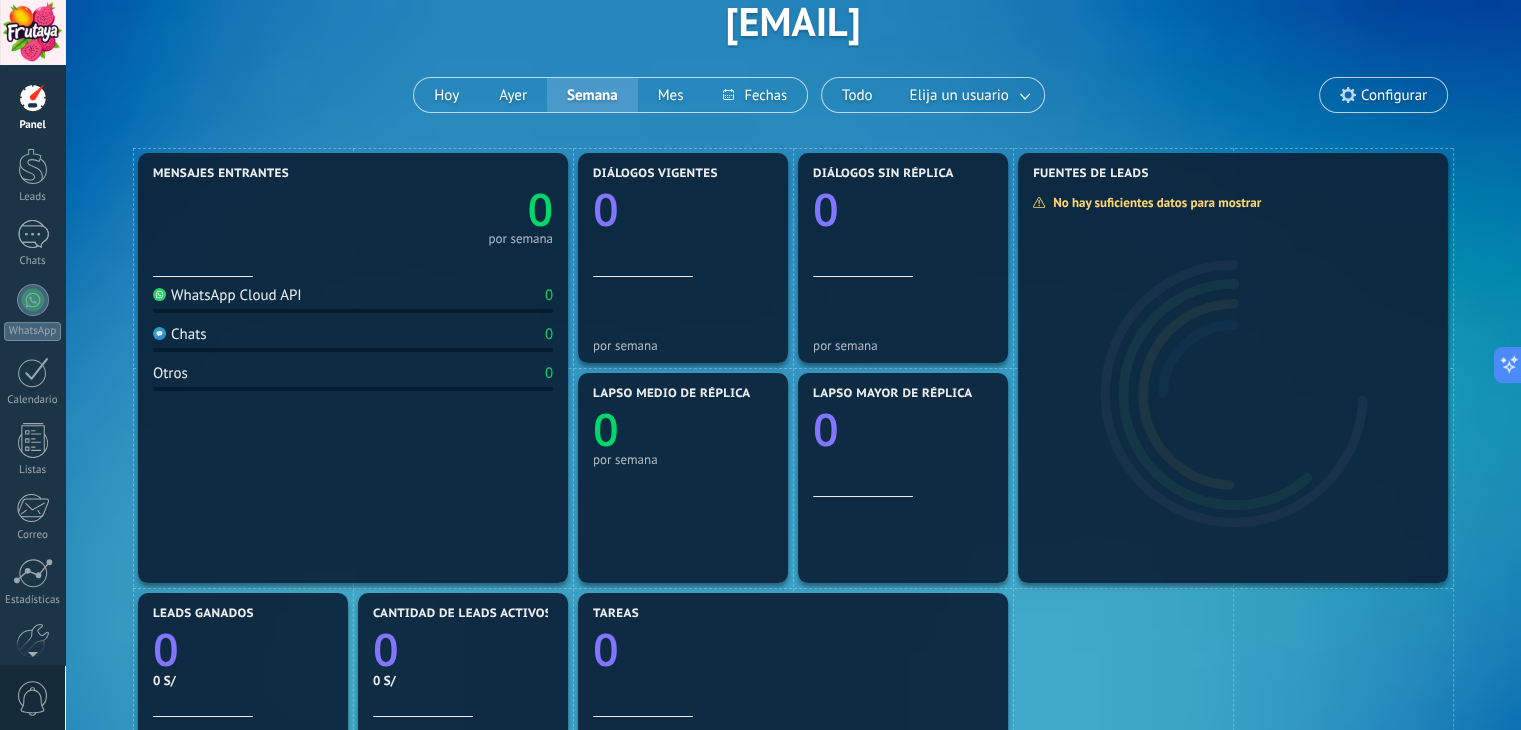scroll, scrollTop: 0, scrollLeft: 0, axis: both 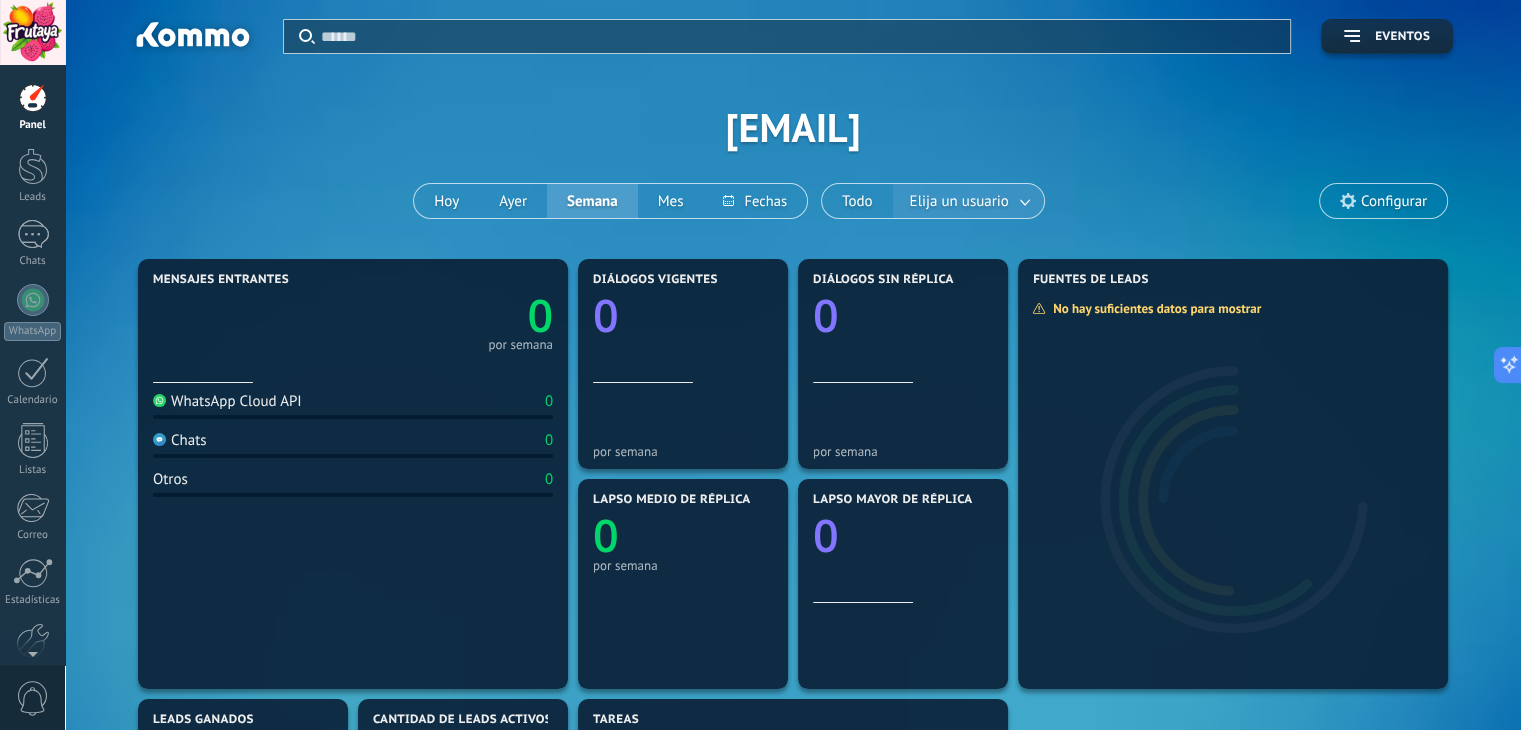 click on "Elija un usuario" at bounding box center (959, 201) 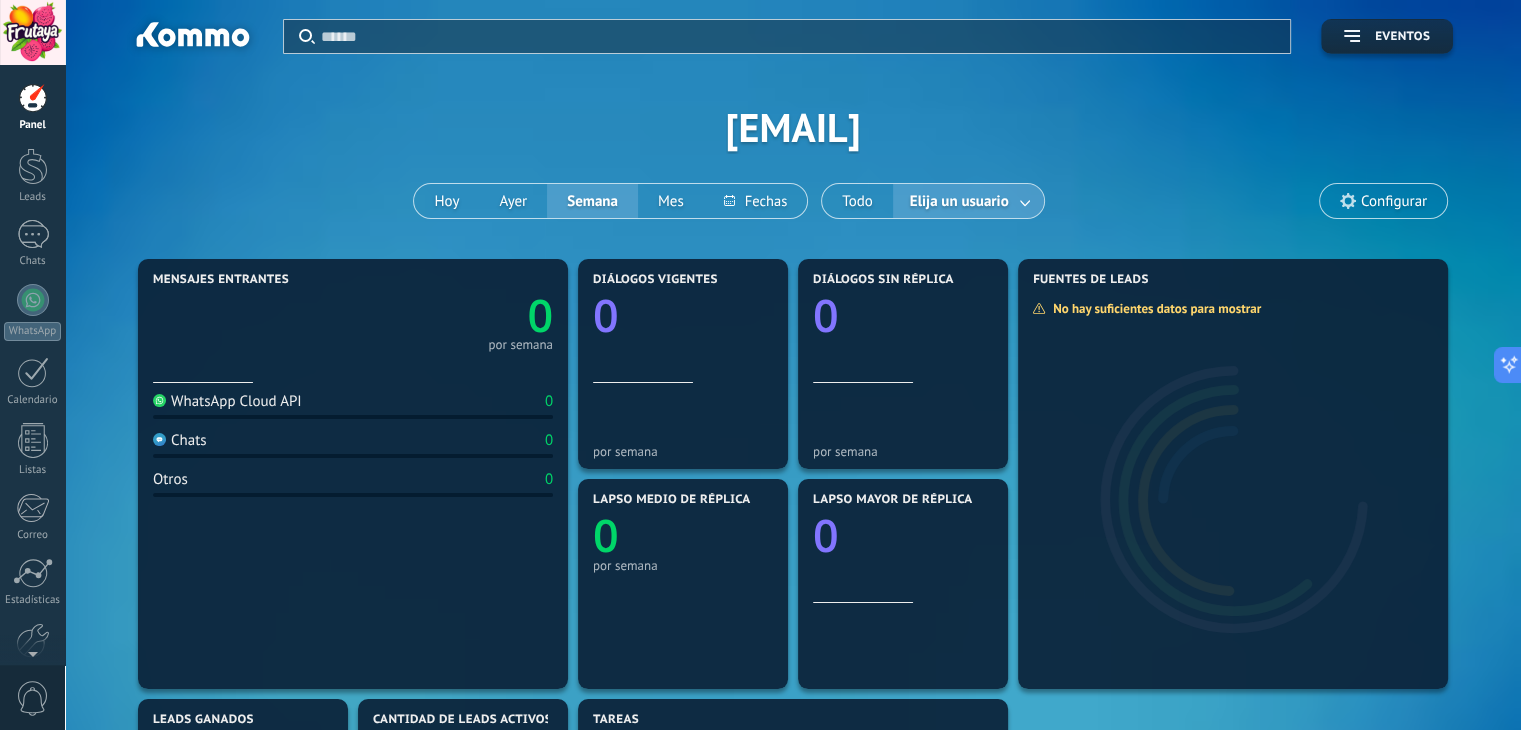 click at bounding box center [1026, 201] 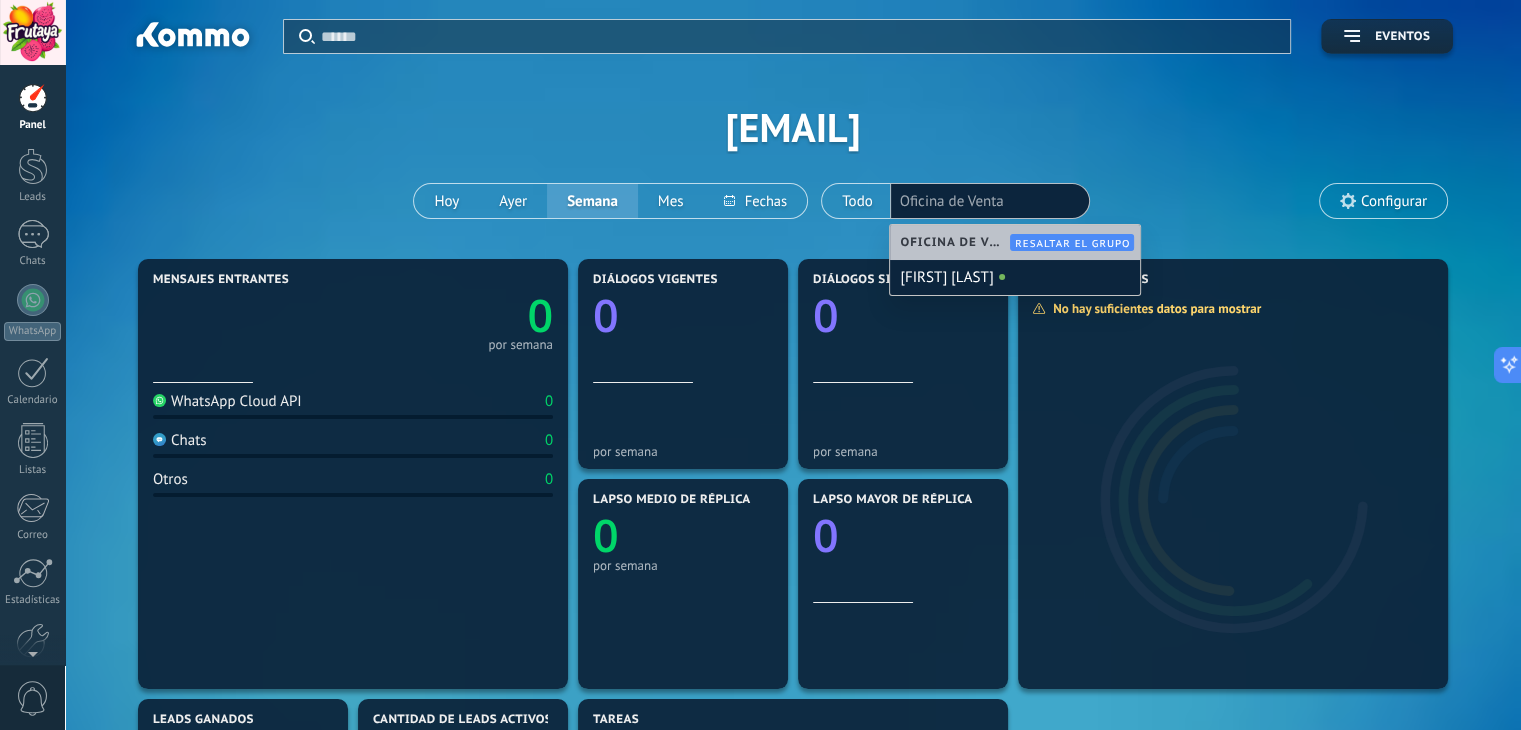 click on "Aplicar Eventos [EMAIL] Hoy Ayer Semana Mes Todo Elija un usuario Oficina de Venta Configurar" at bounding box center [793, 127] 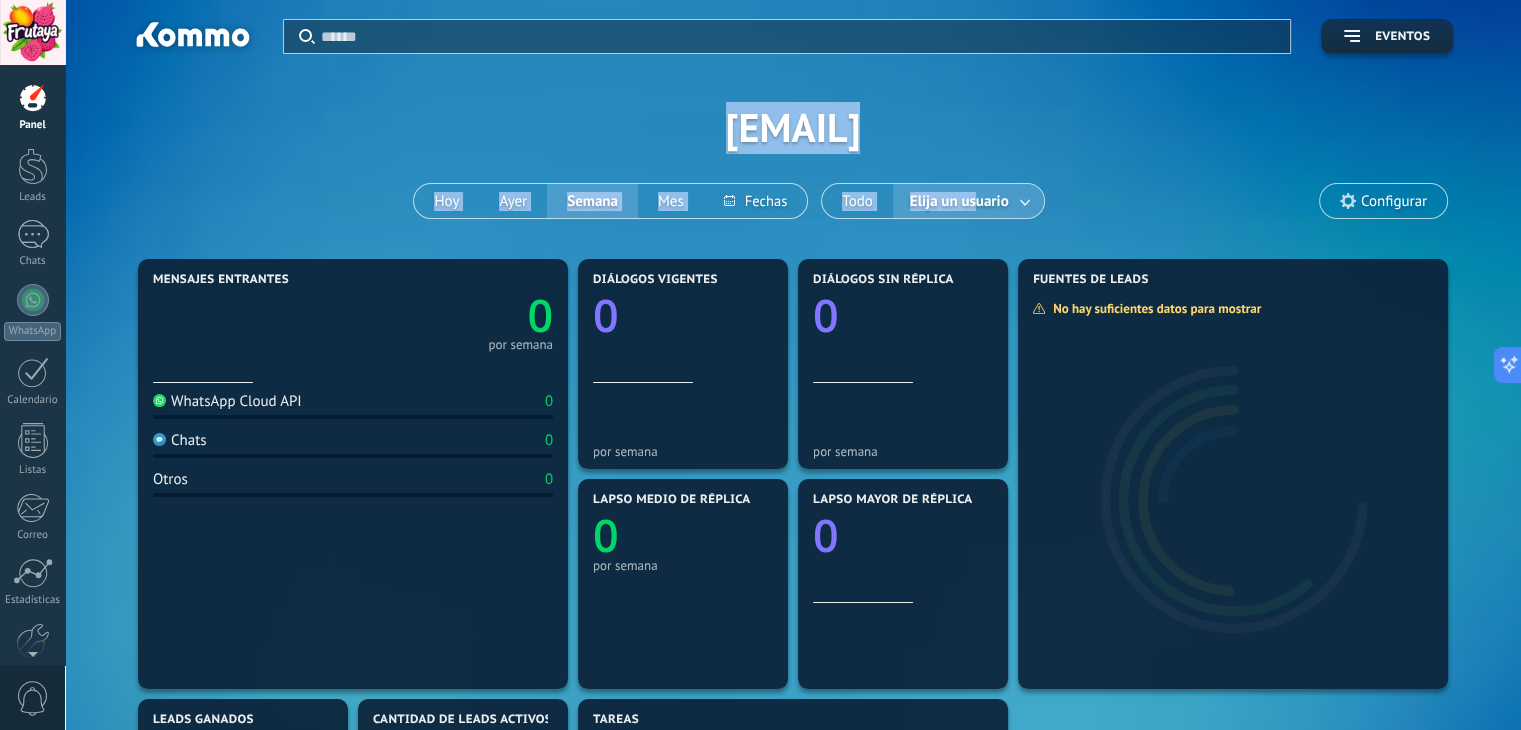 drag, startPoint x: 674, startPoint y: 132, endPoint x: 972, endPoint y: 141, distance: 298.13586 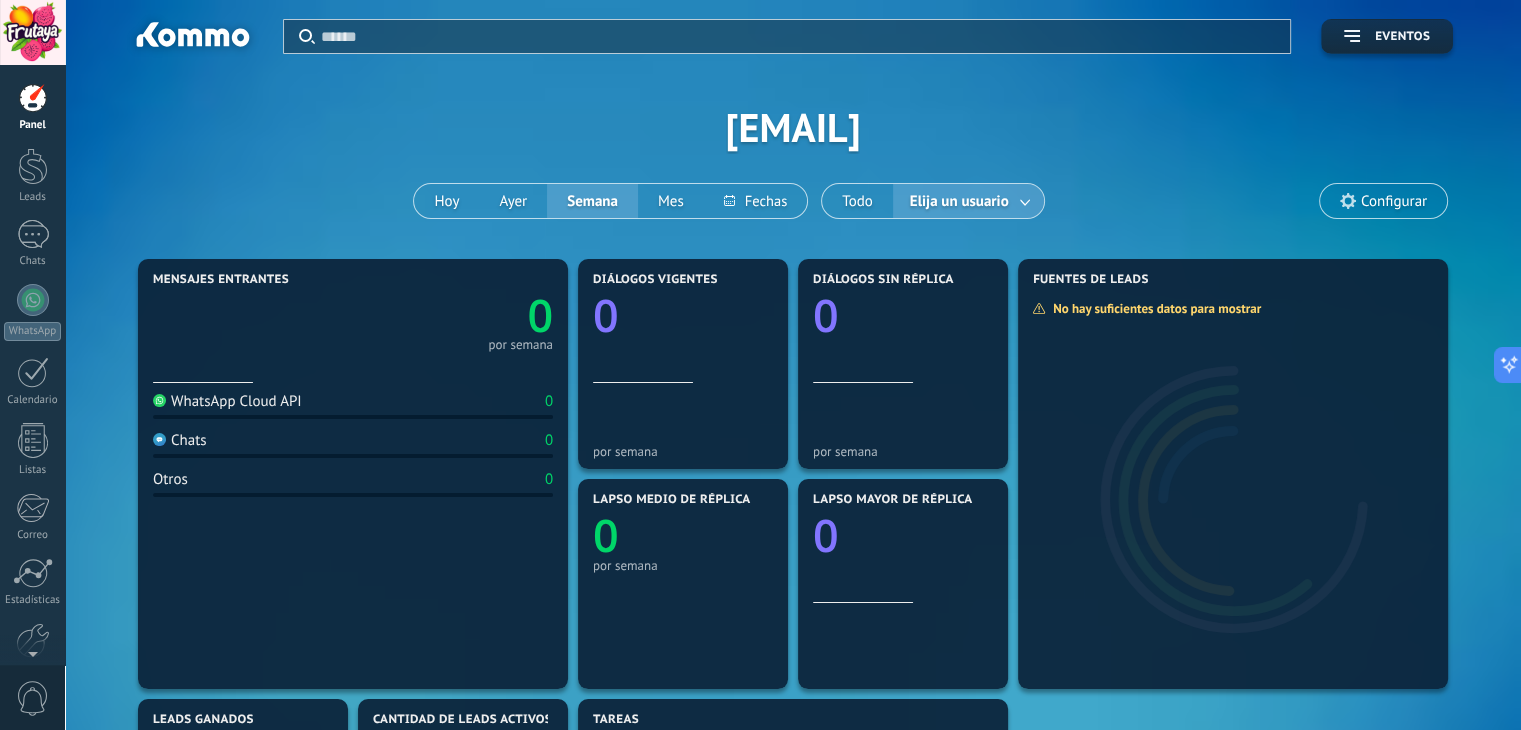 click at bounding box center (32, 32) 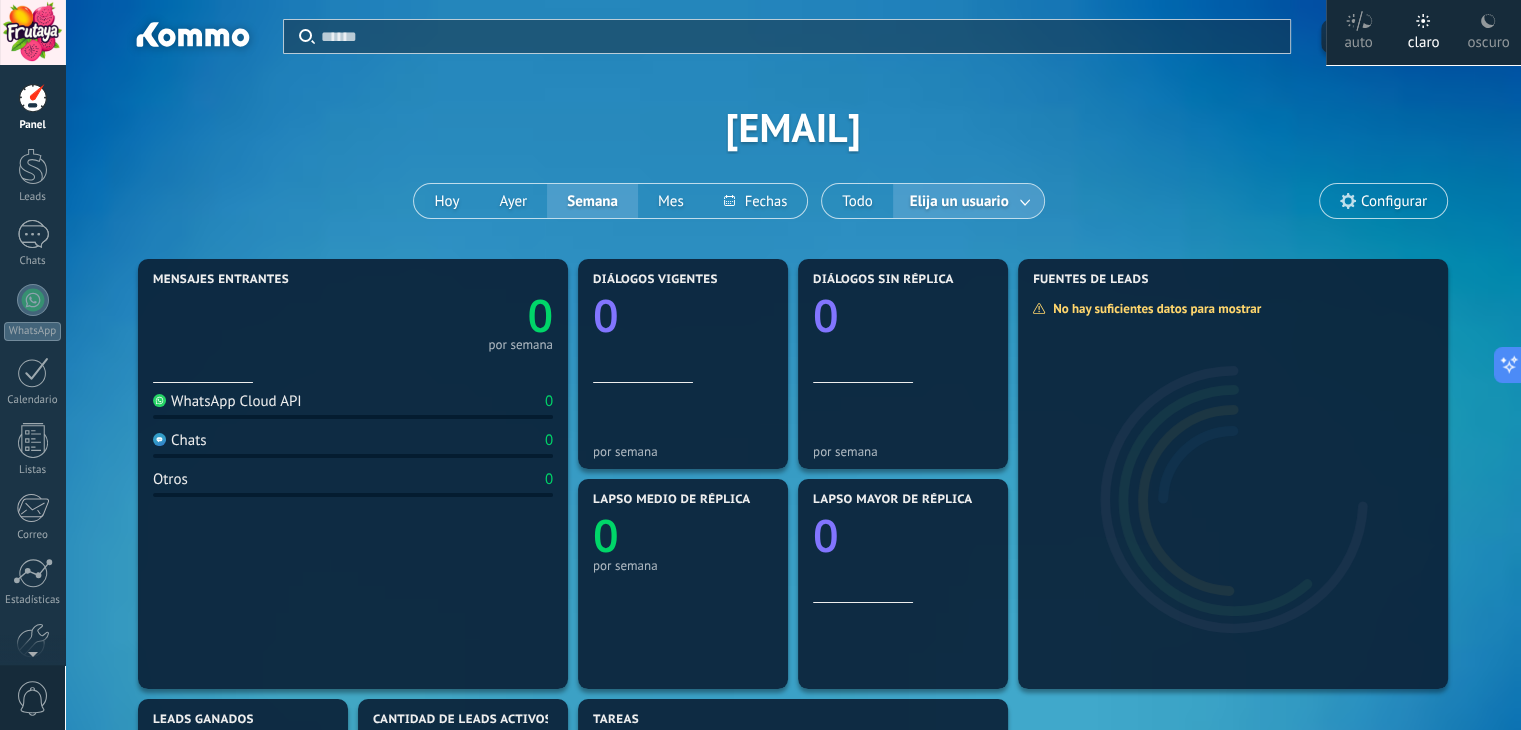 click at bounding box center (1488, 21) 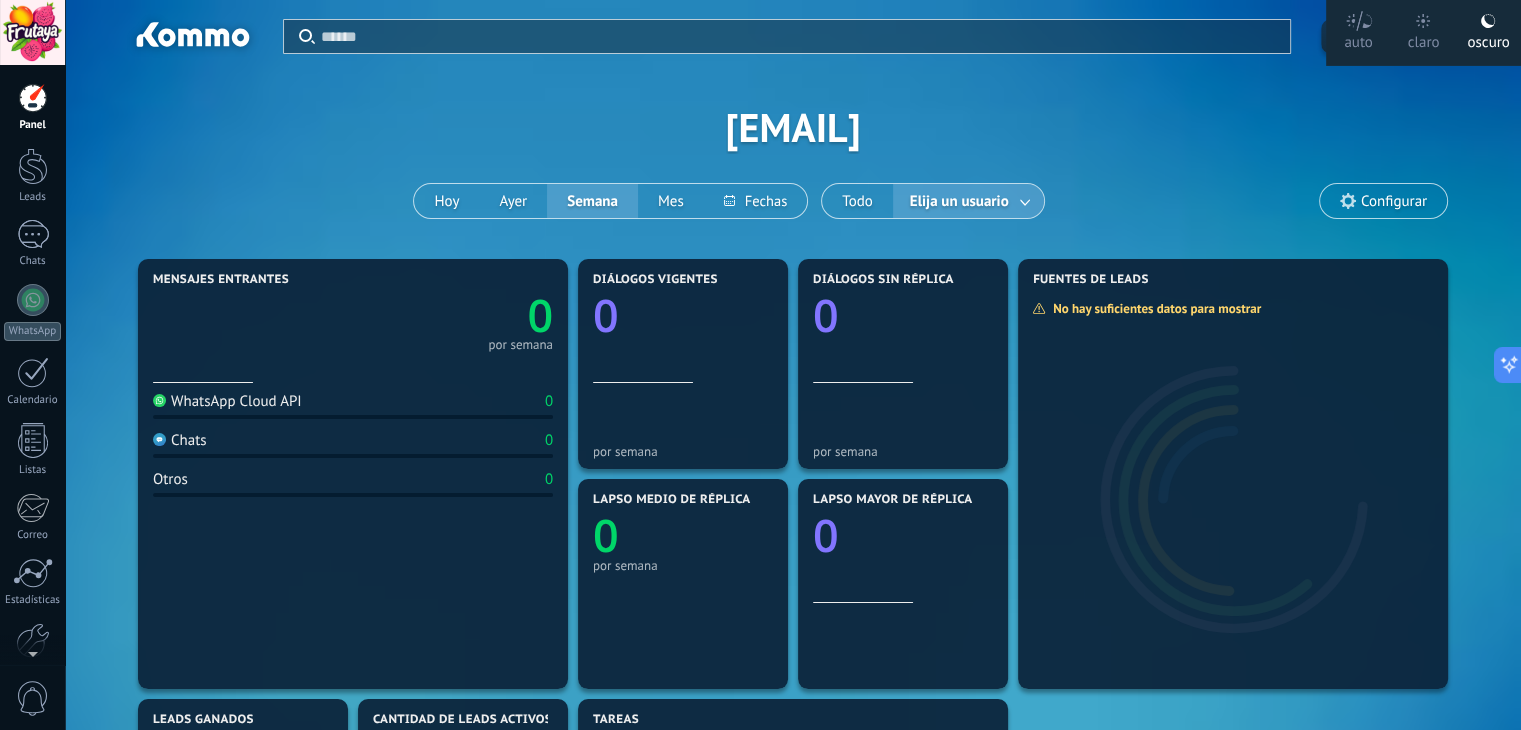 click on "Aplicar Eventos [EMAIL] Hoy Ayer Semana Mes Todo Elija un usuario Configurar" at bounding box center (793, 127) 